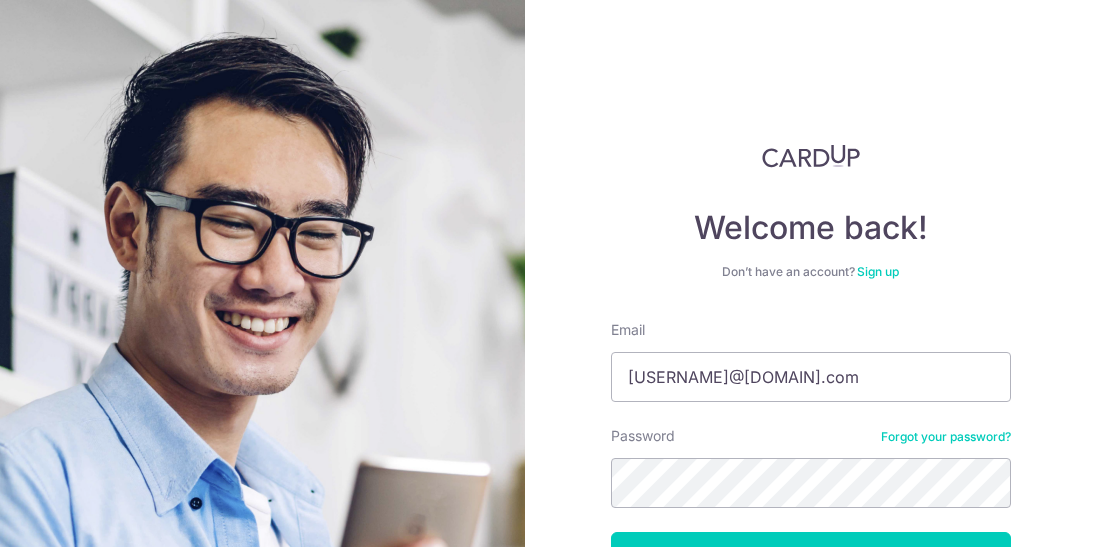 click on "Log in" at bounding box center [811, 557] 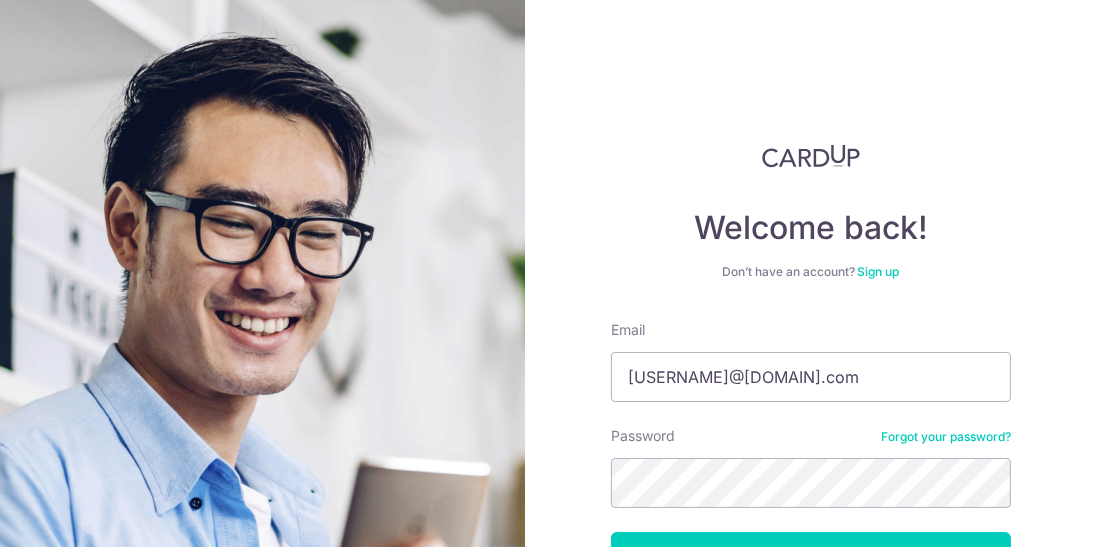 scroll, scrollTop: 0, scrollLeft: 0, axis: both 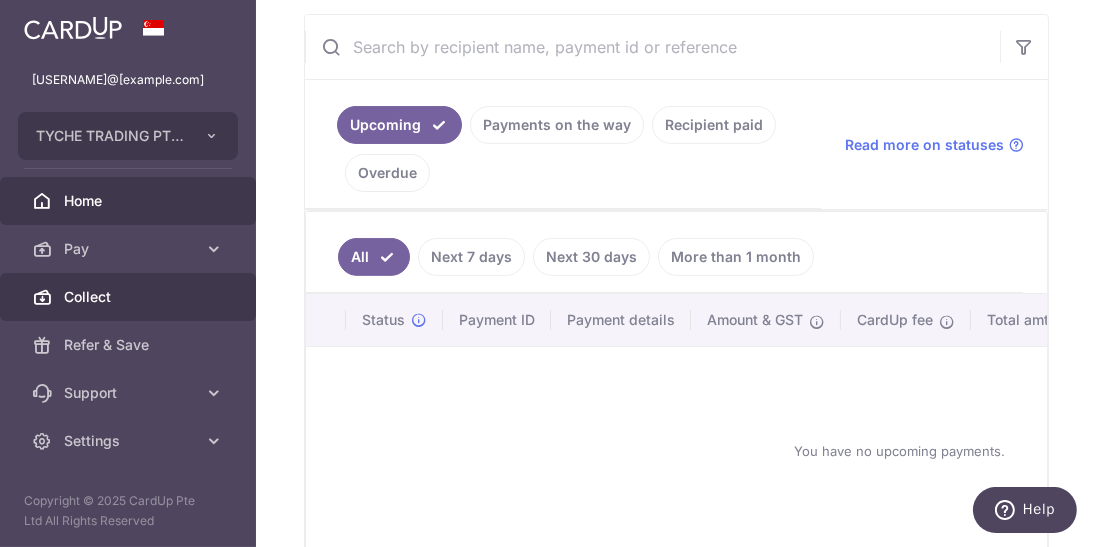click on "Collect" at bounding box center (130, 297) 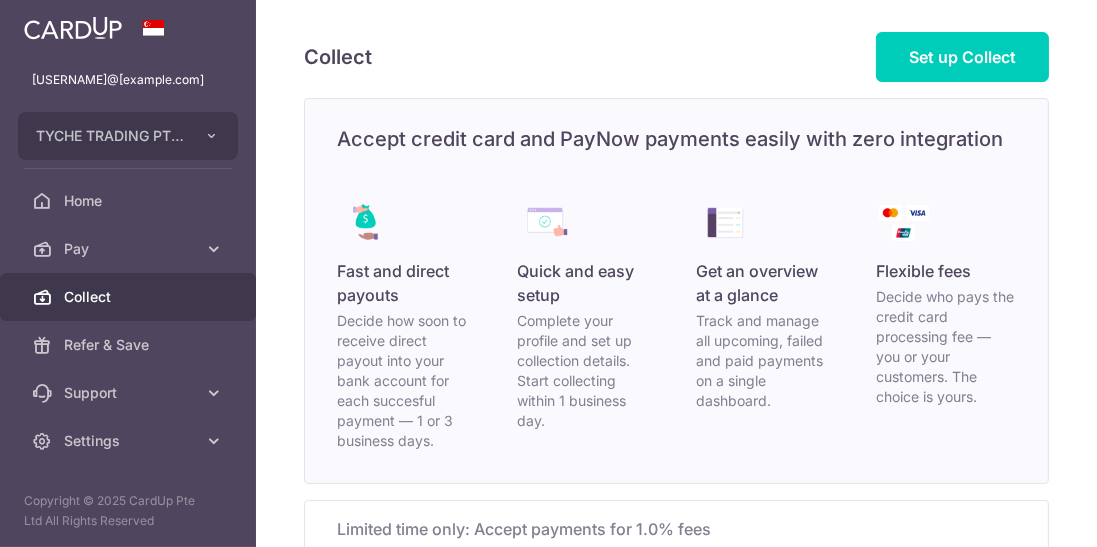scroll, scrollTop: 0, scrollLeft: 0, axis: both 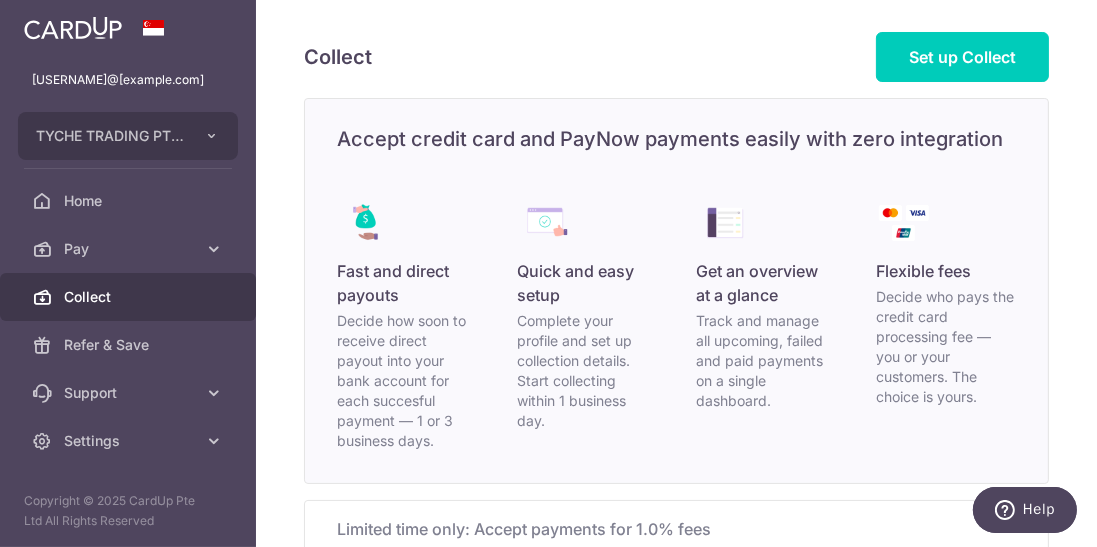 click on "Pay" at bounding box center (128, 249) 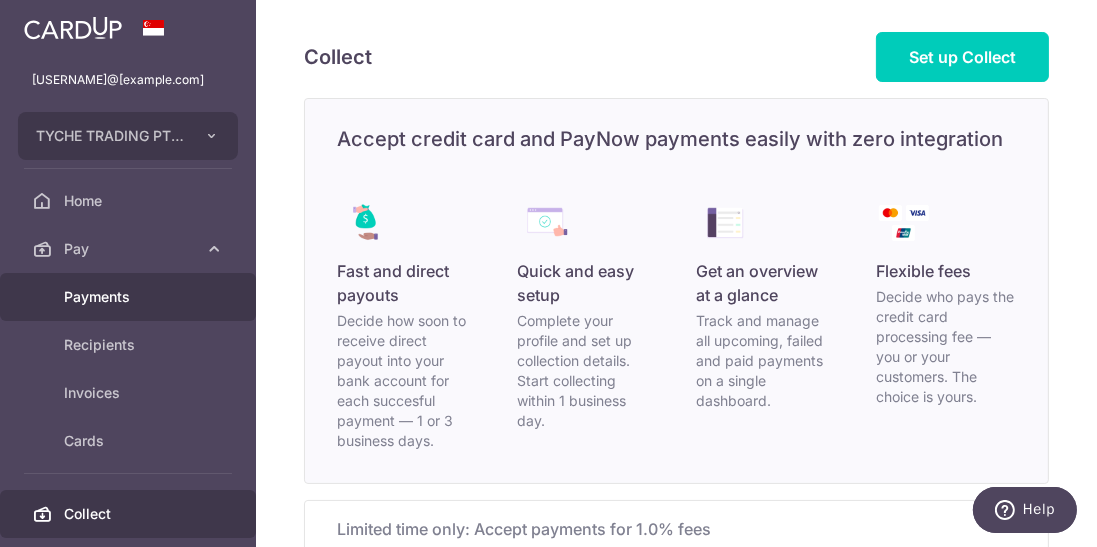 click on "Payments" at bounding box center (130, 297) 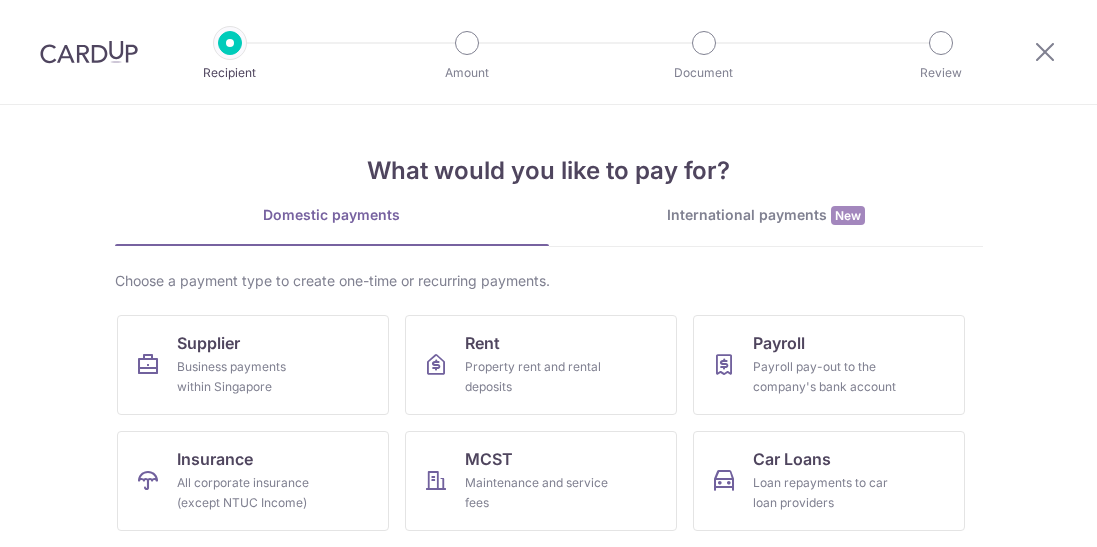 scroll, scrollTop: 0, scrollLeft: 0, axis: both 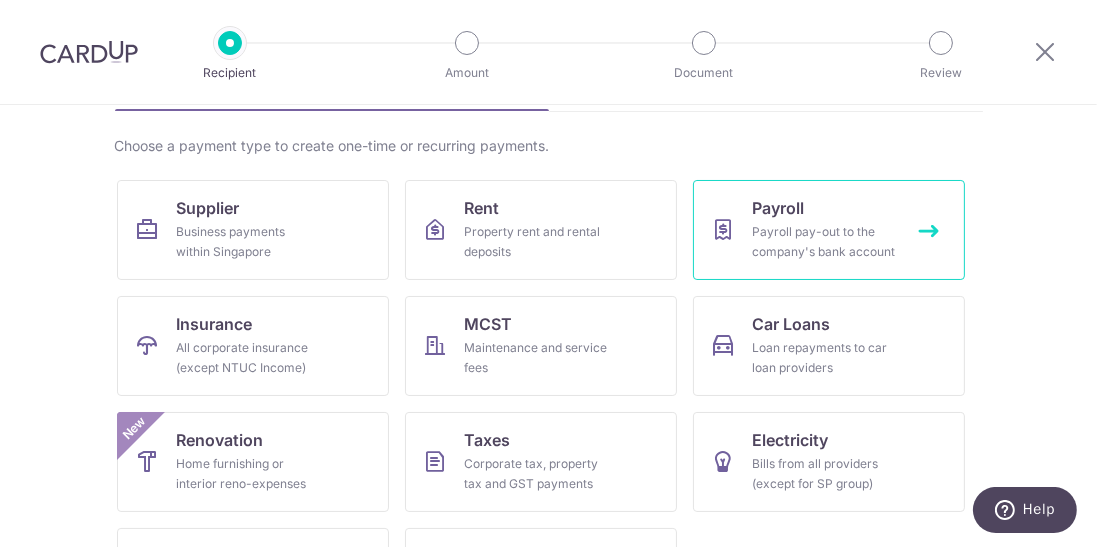 click on "Payroll pay-out to the company's bank account" at bounding box center (825, 242) 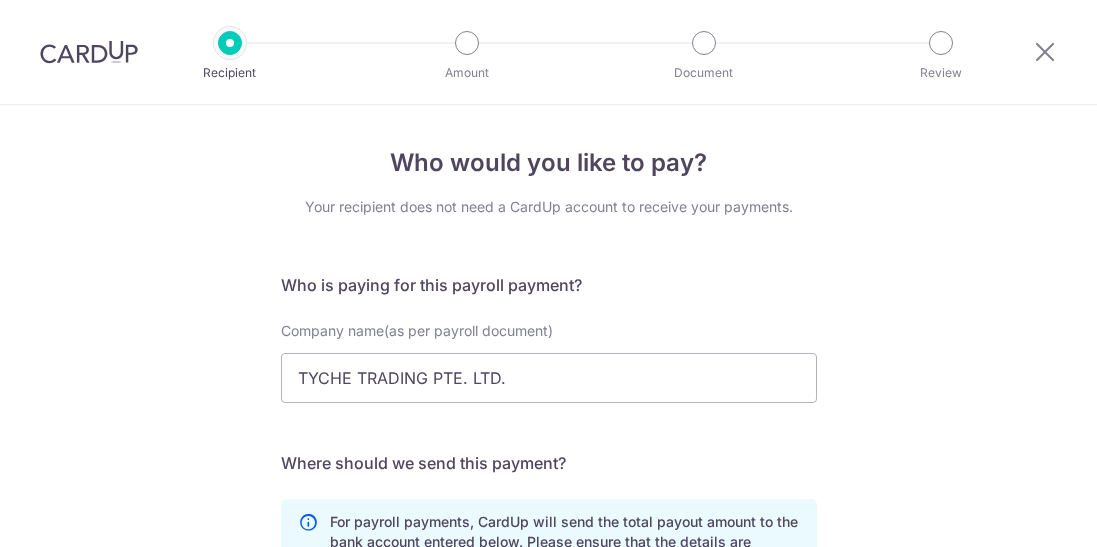 scroll, scrollTop: 0, scrollLeft: 0, axis: both 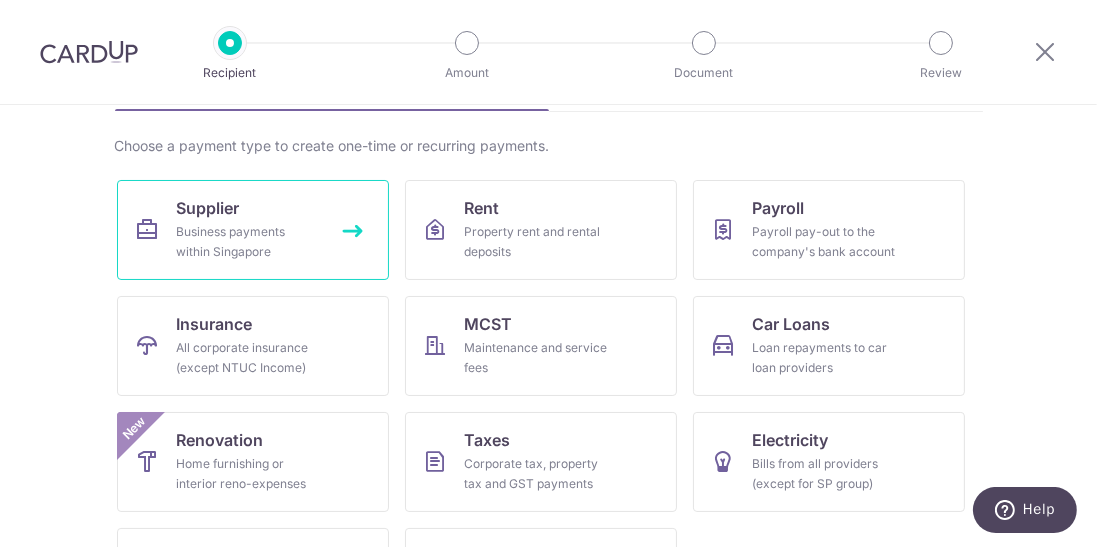 click on "Supplier Business payments within Singapore" at bounding box center [253, 230] 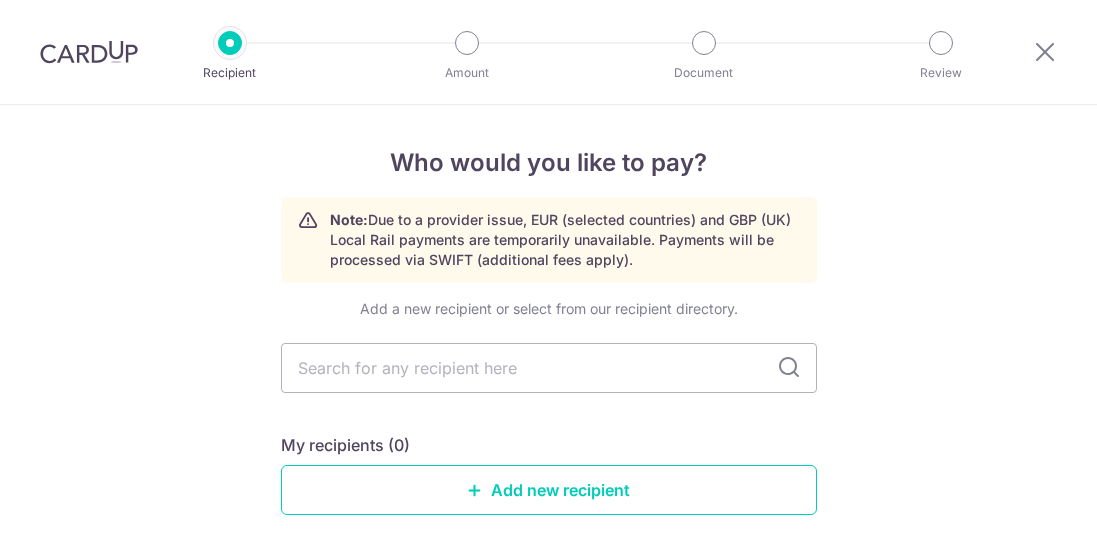scroll, scrollTop: 0, scrollLeft: 0, axis: both 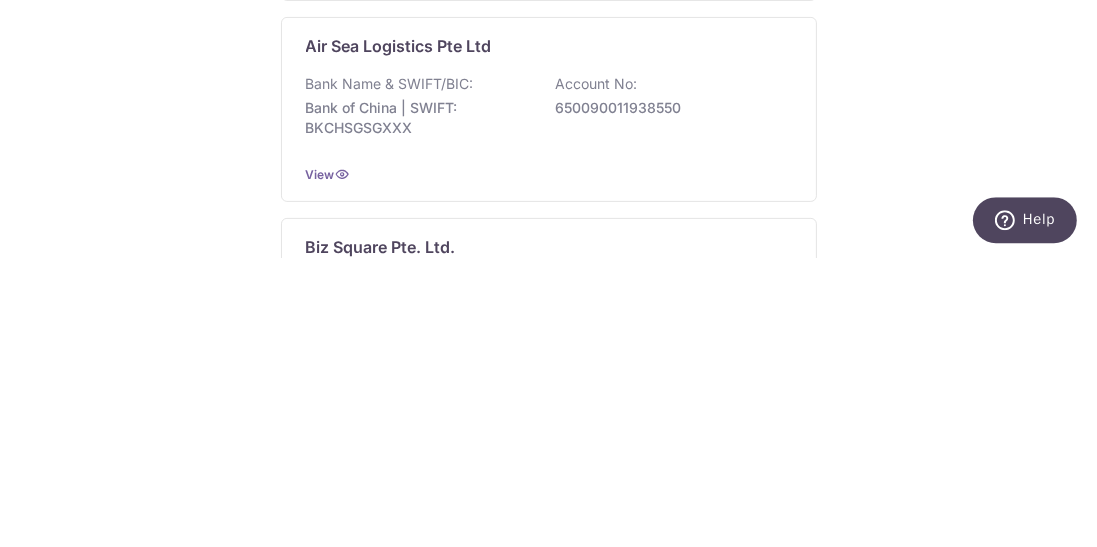 click on "Who would you like to pay?
Note:  Due to a provider issue, EUR (selected countries) and GBP (UK) Local Rail payments are temporarily unavailable. Payments will be processed via SWIFT (additional fees apply).
Add a new recipient or select from our recipient directory.
My recipients (0)
Add new recipient
Recipient directory (18)
CardUp has added commonly-paid recipients below for your convenience.
Air Sea Logistics Pte Ltd
Bank Name & SWIFT/BIC:
Bank of China | SWIFT: BKCHSGSGXXX
Account No:
650090011938550
View" at bounding box center (548, 962) 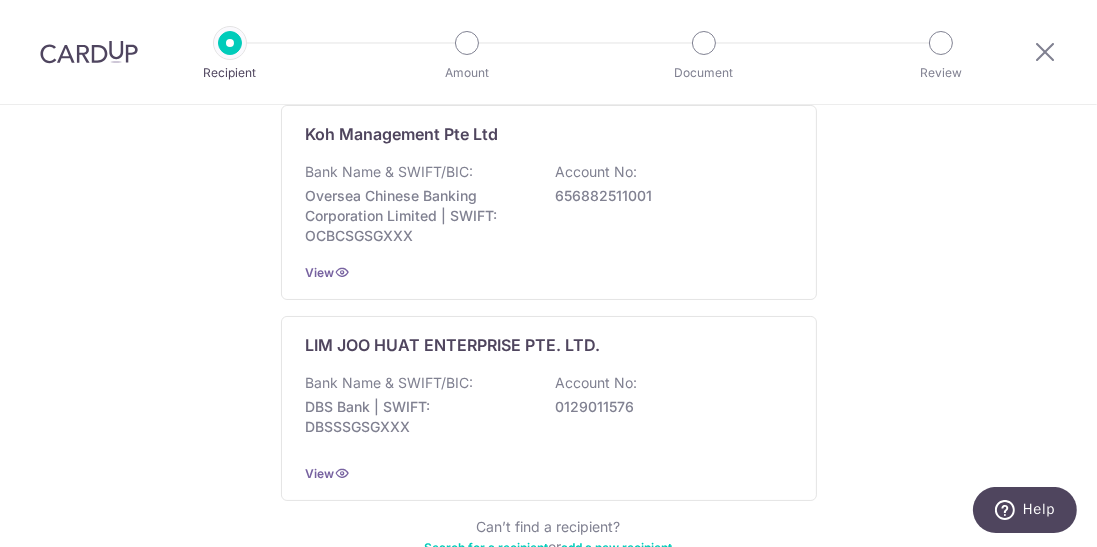 scroll, scrollTop: 2200, scrollLeft: 0, axis: vertical 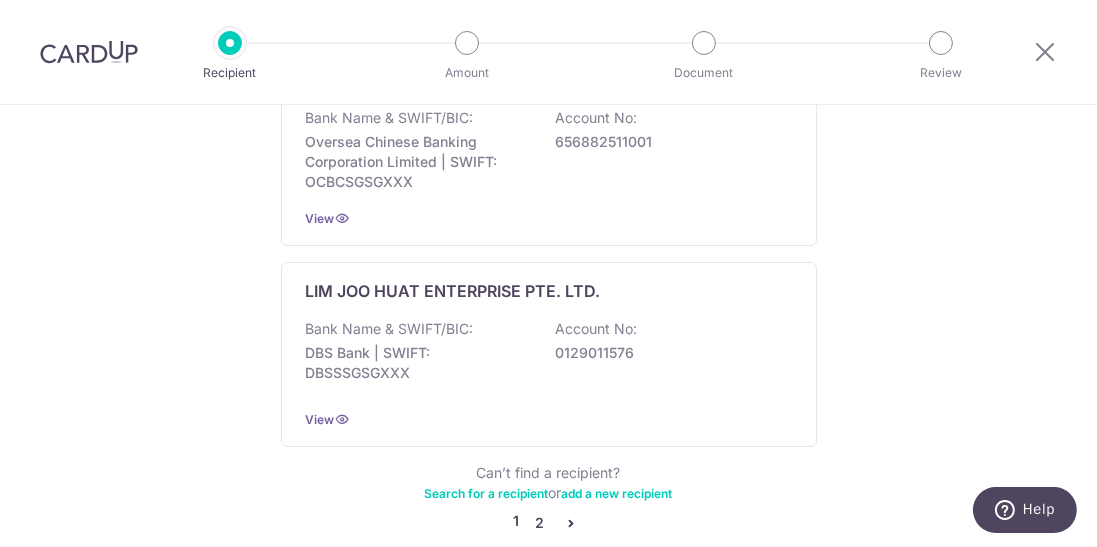 click on "2" at bounding box center (540, 523) 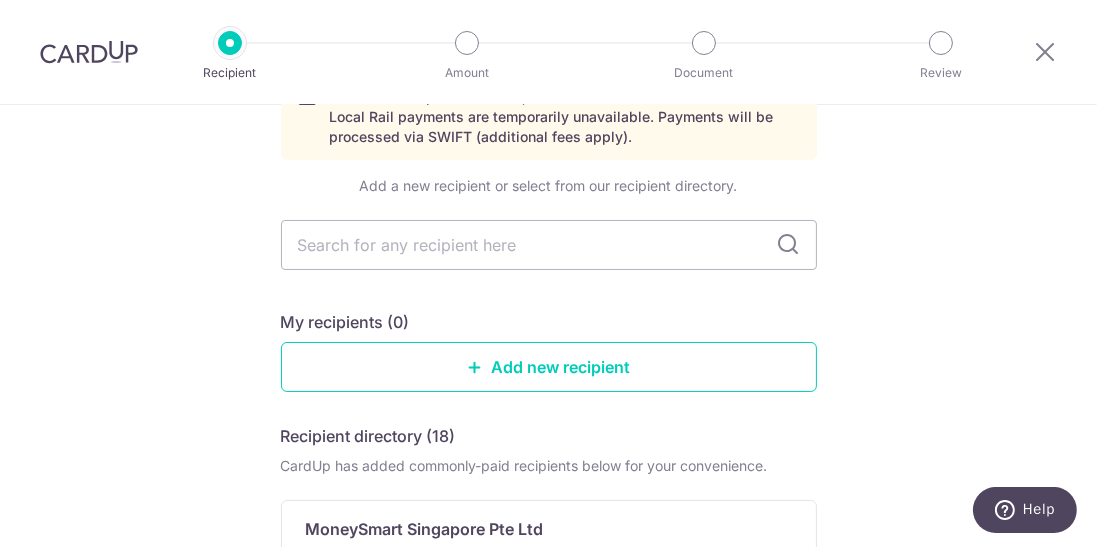 scroll, scrollTop: 133, scrollLeft: 0, axis: vertical 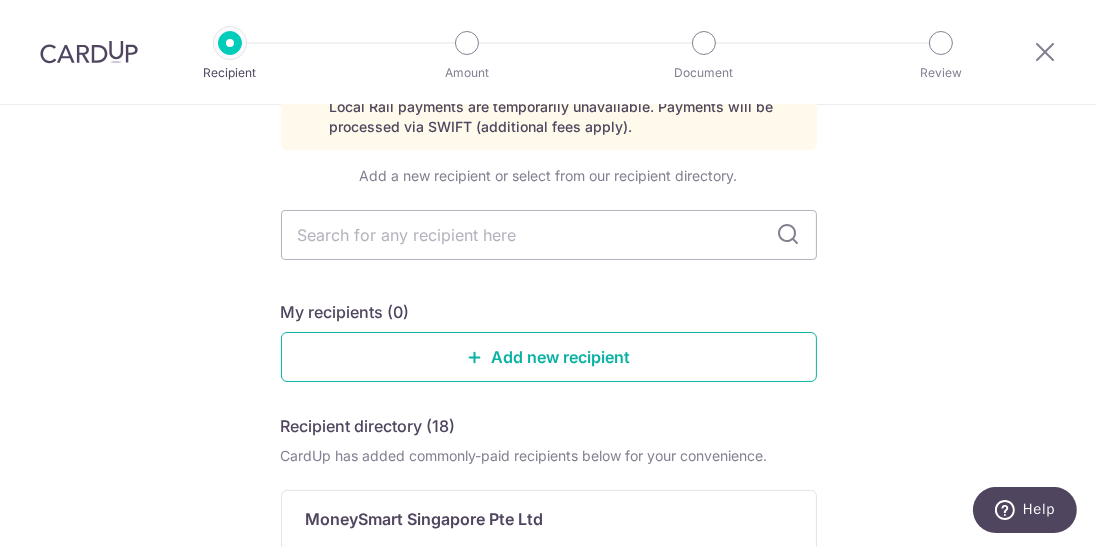 click on "Add new recipient" at bounding box center (549, 357) 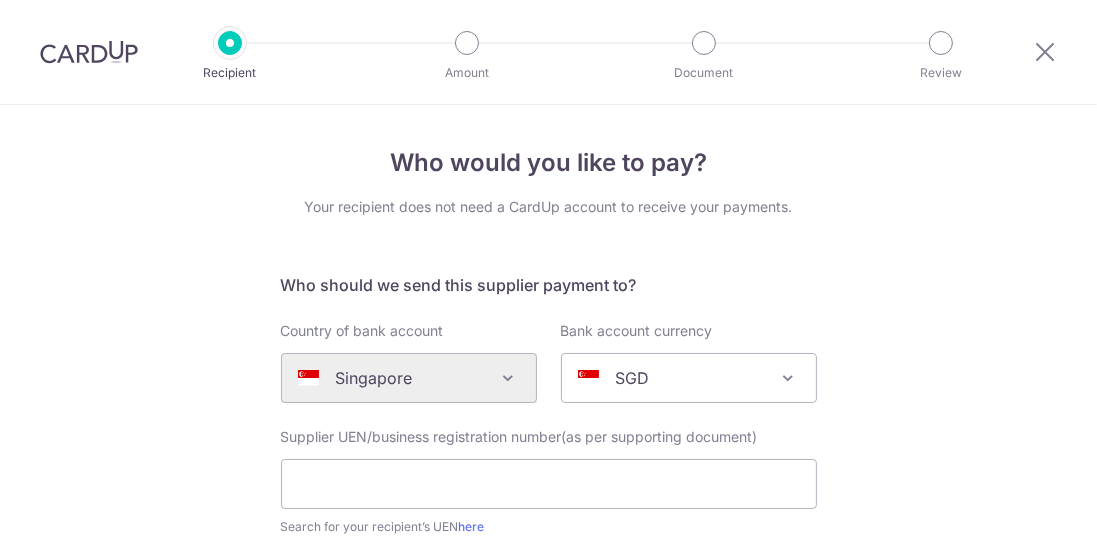 scroll, scrollTop: 0, scrollLeft: 0, axis: both 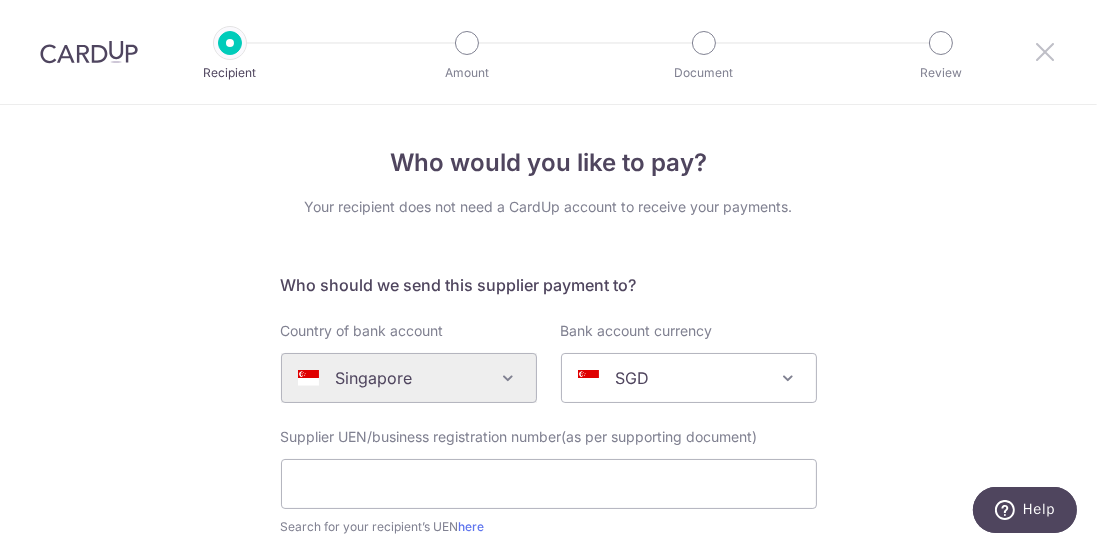 click at bounding box center [1045, 51] 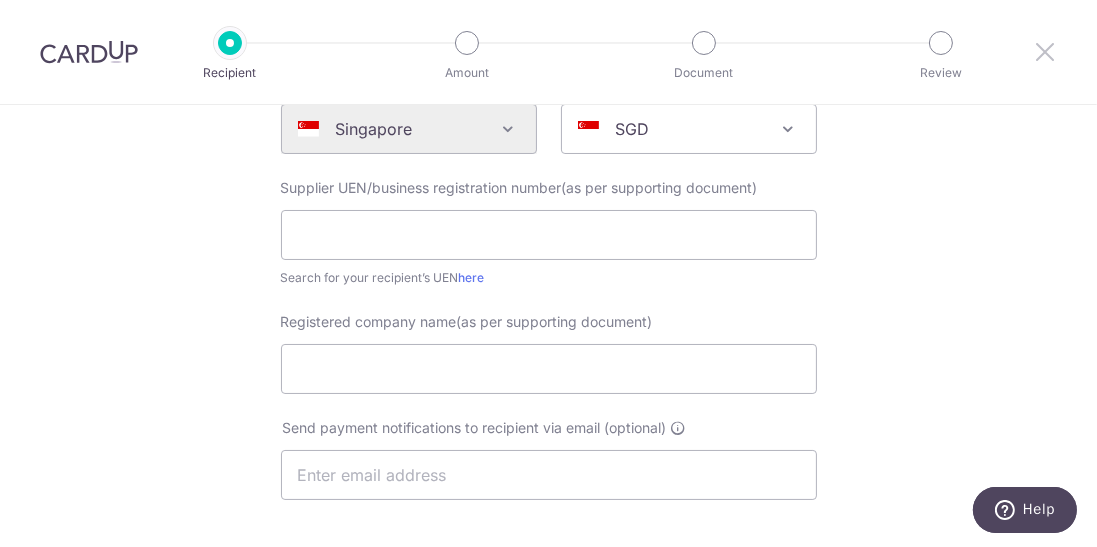 scroll, scrollTop: 244, scrollLeft: 0, axis: vertical 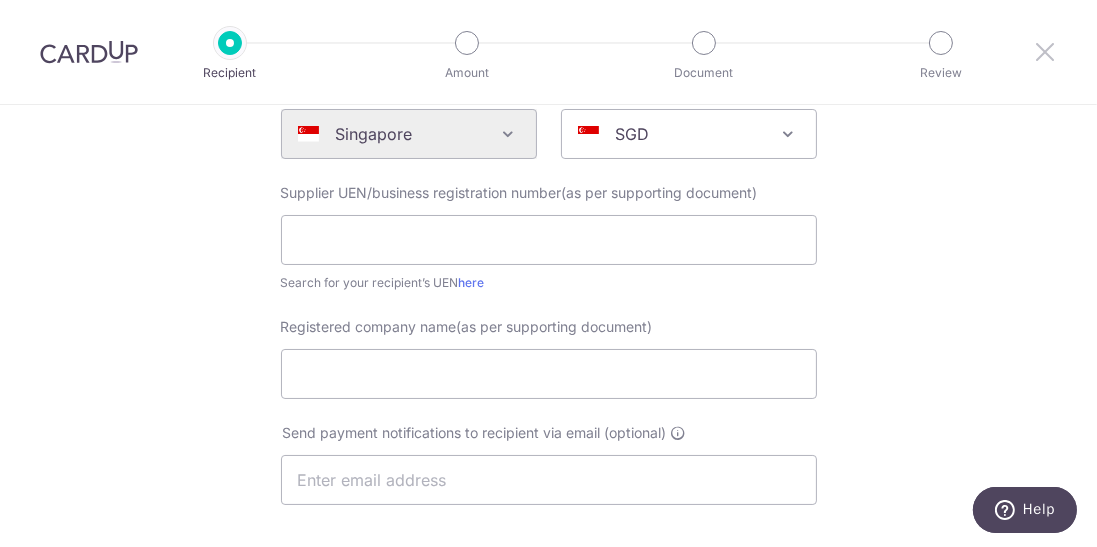 click at bounding box center (1045, 51) 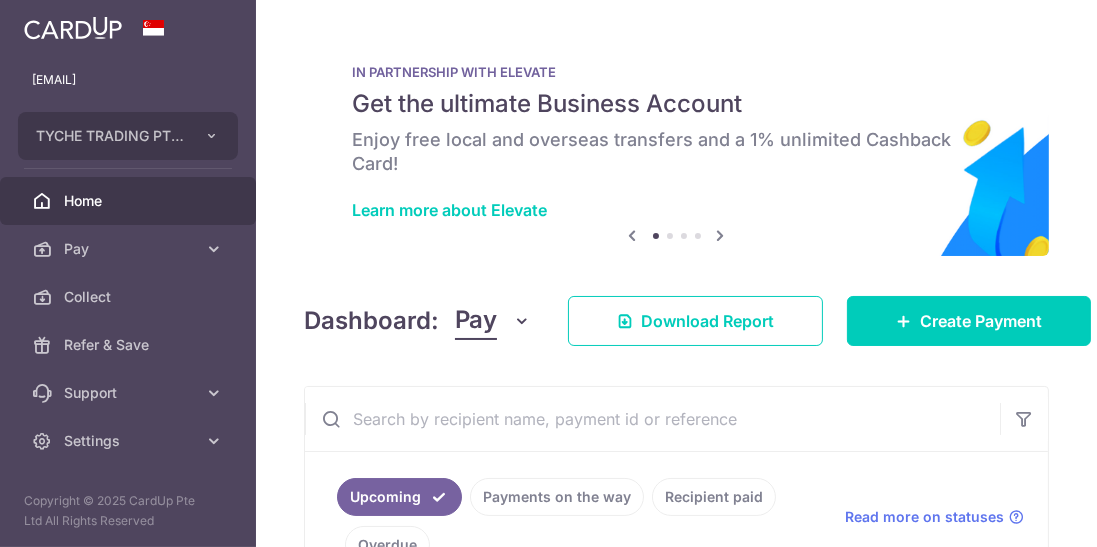 click on "×
Pause Schedule
Pause all future payments in this series
Pause just this one payment
By clicking below, you confirm you are pausing this payment to   on  . Payments can be unpaused at anytime prior to payment taken date.
Confirm
Cancel Schedule
Cancel all future payments in this series
Cancel just this one payment
Confirm
Approve Payment
Recipient Bank Details" at bounding box center (676, 273) 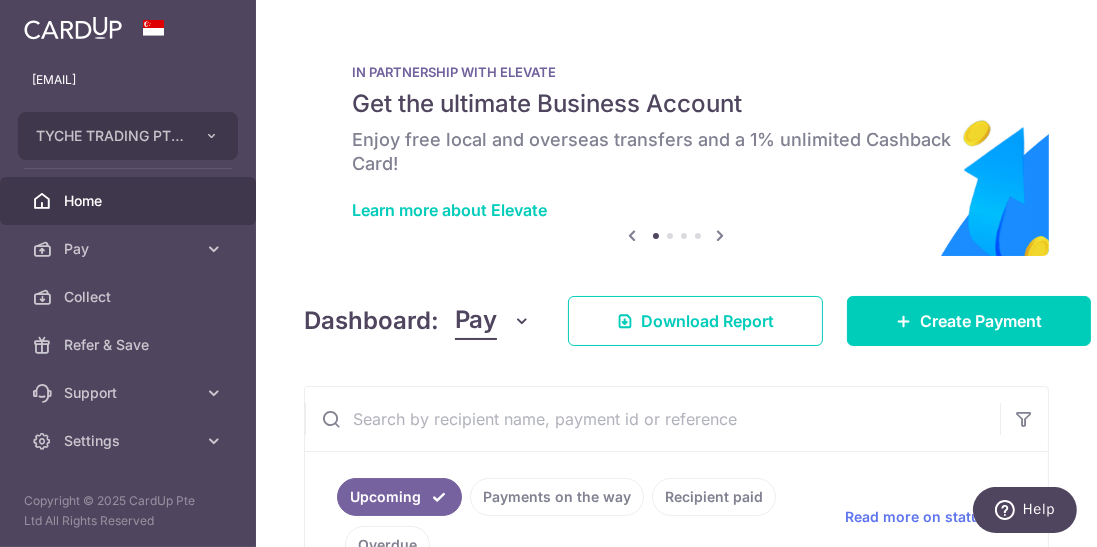 scroll, scrollTop: 0, scrollLeft: 0, axis: both 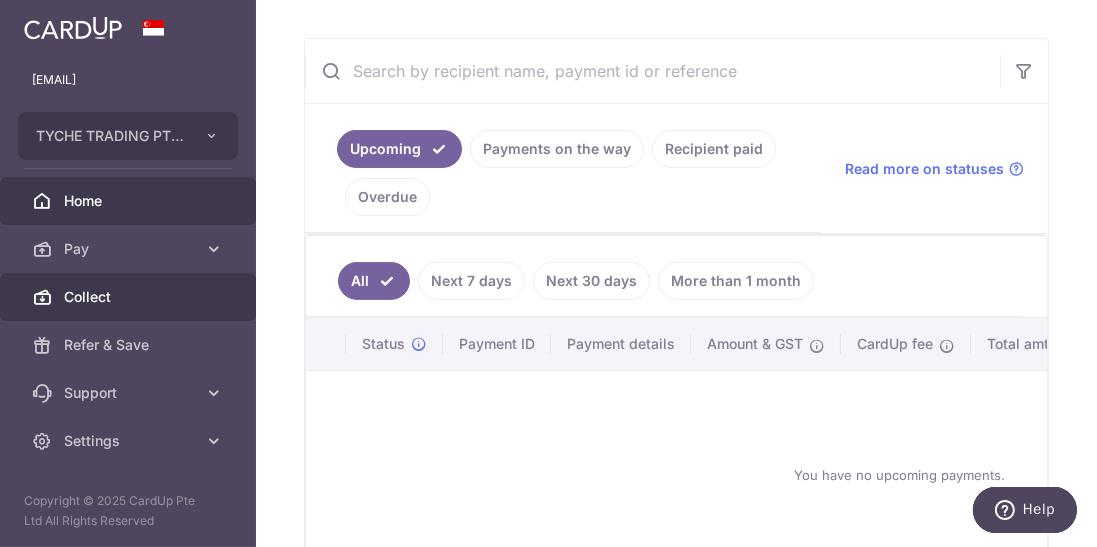click on "Collect" at bounding box center (130, 297) 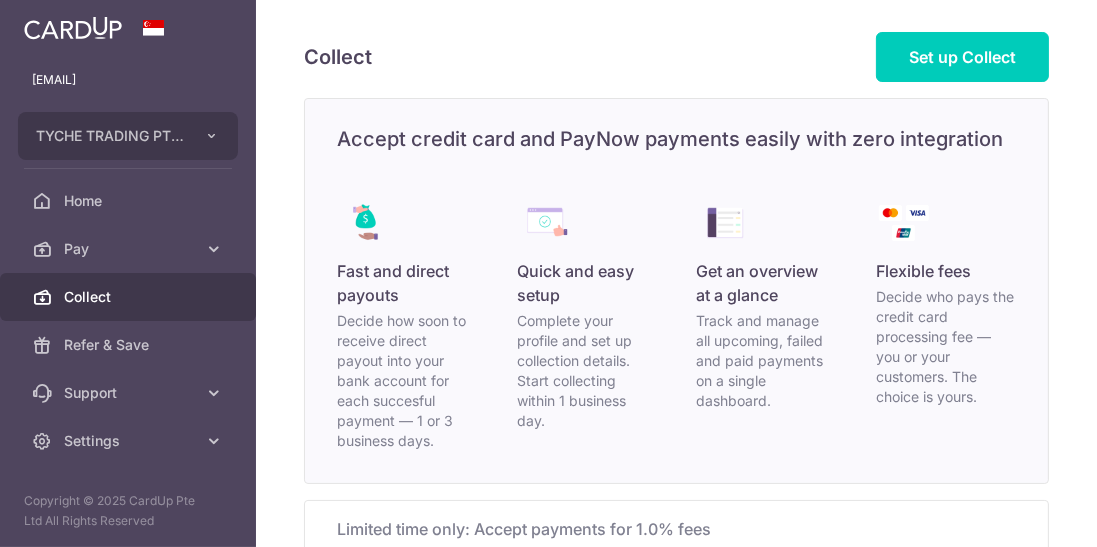 scroll, scrollTop: 313, scrollLeft: 0, axis: vertical 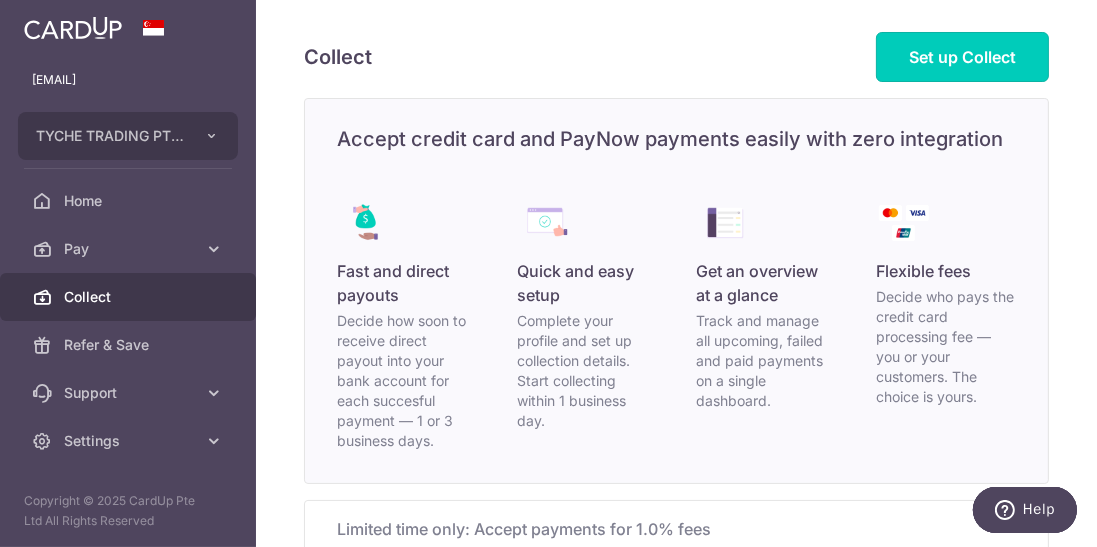click on "Set up Collect" at bounding box center [962, 57] 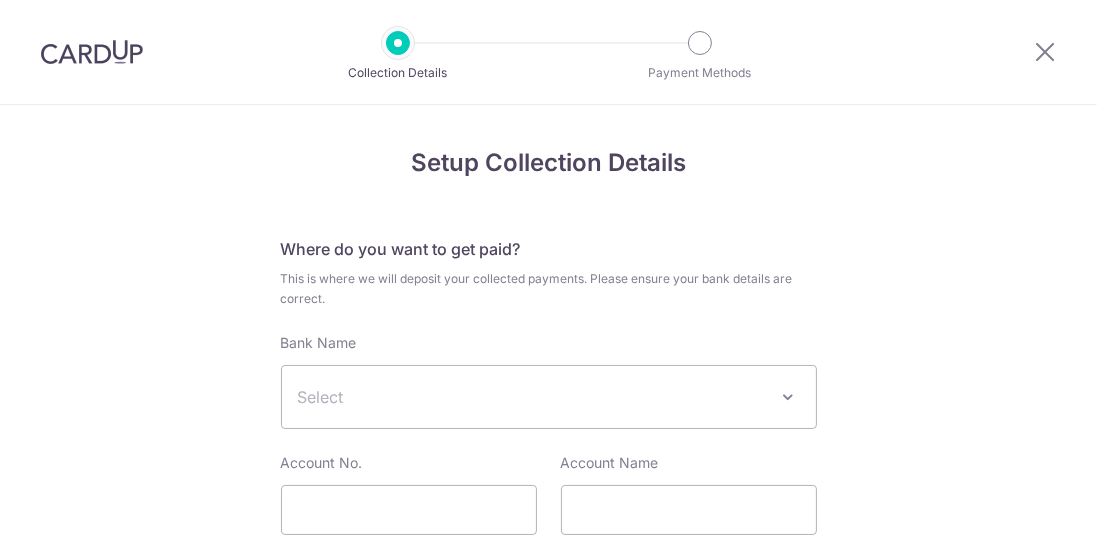 scroll, scrollTop: 117, scrollLeft: 0, axis: vertical 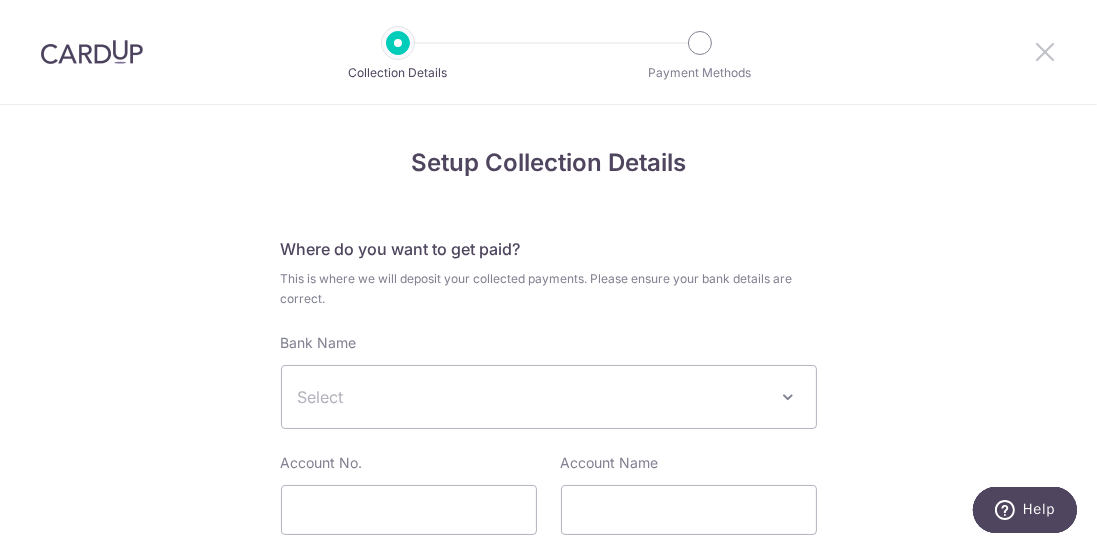 click at bounding box center [1045, 51] 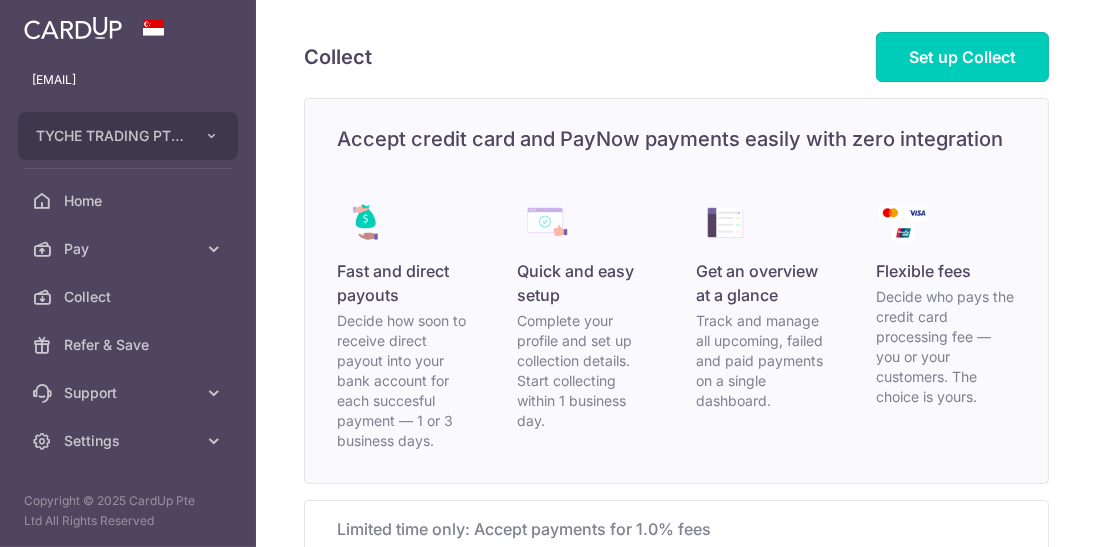 click on "Set up Collect" at bounding box center [962, 57] 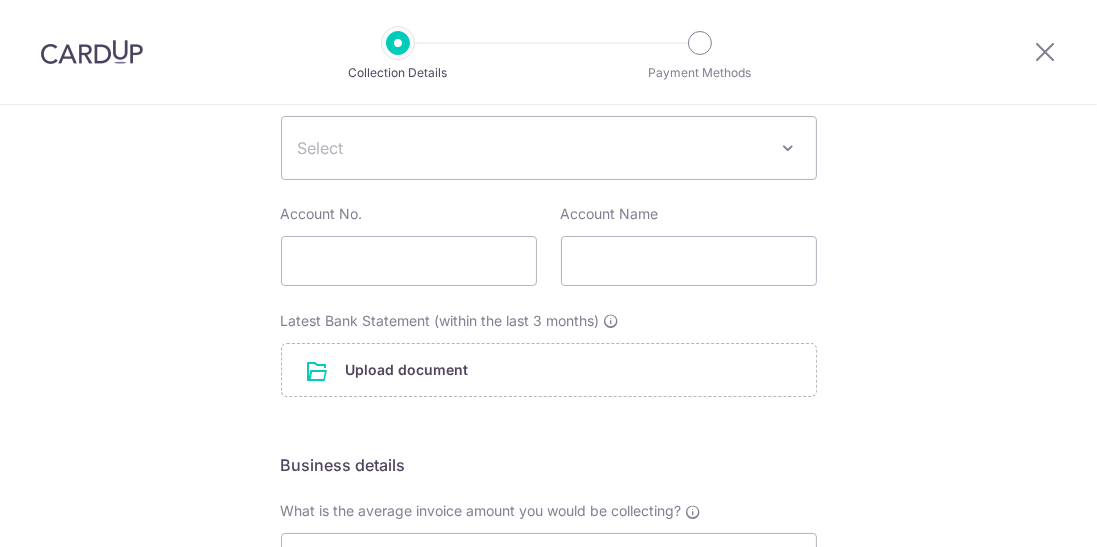 scroll, scrollTop: 0, scrollLeft: 0, axis: both 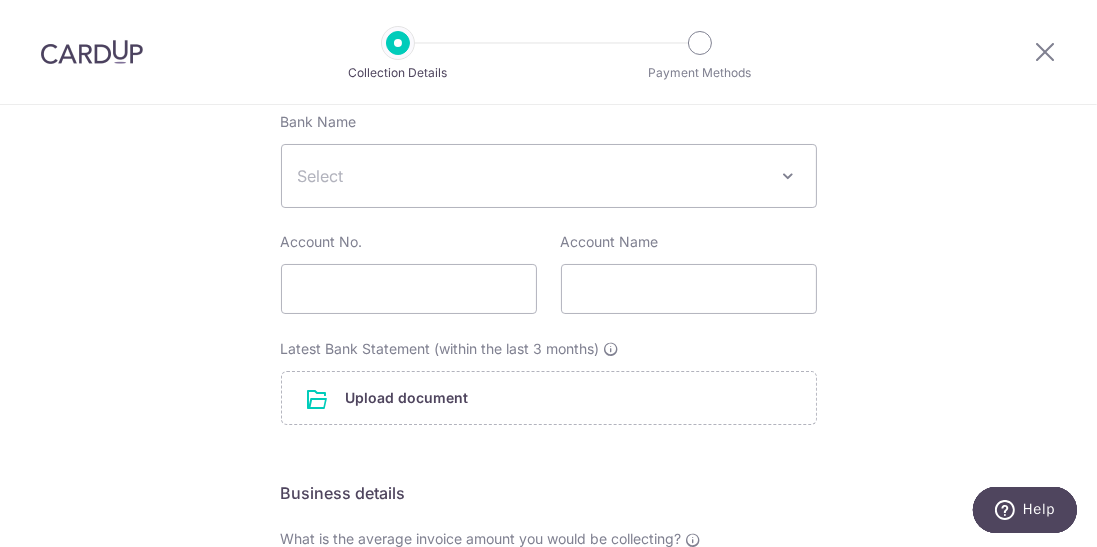 click on "Select" at bounding box center (533, 176) 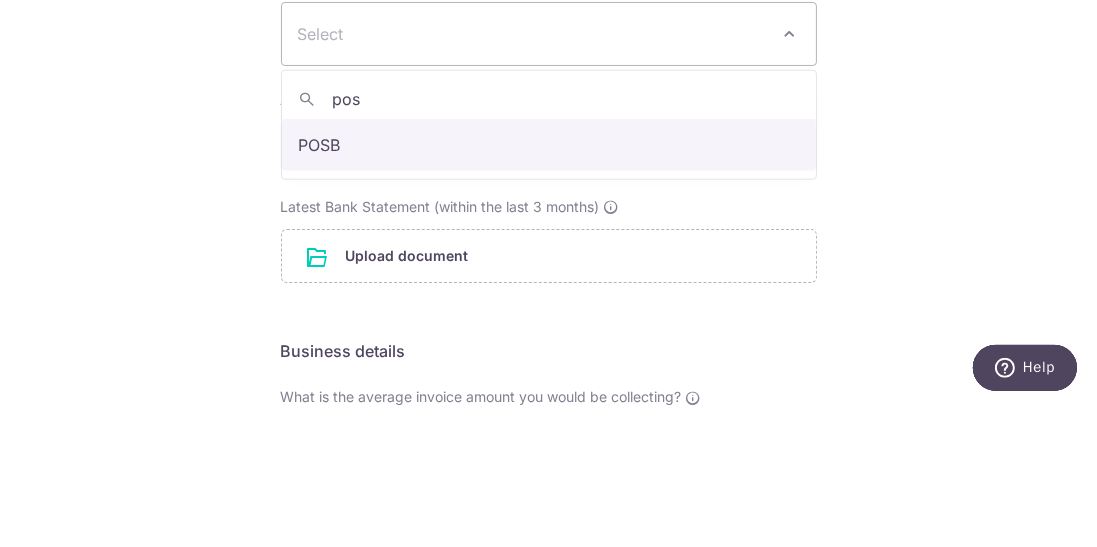 type on "posb" 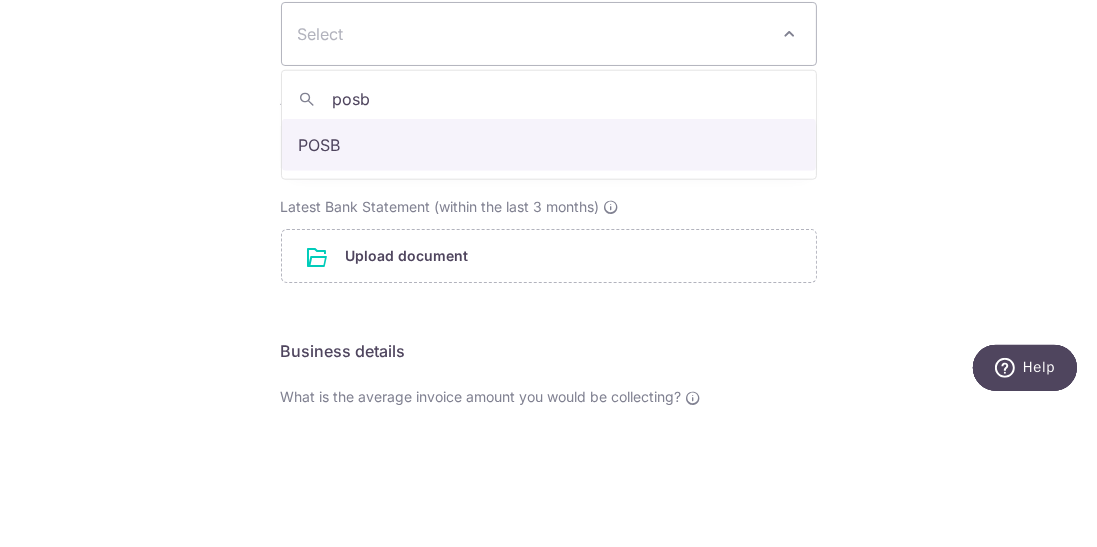 select on "19" 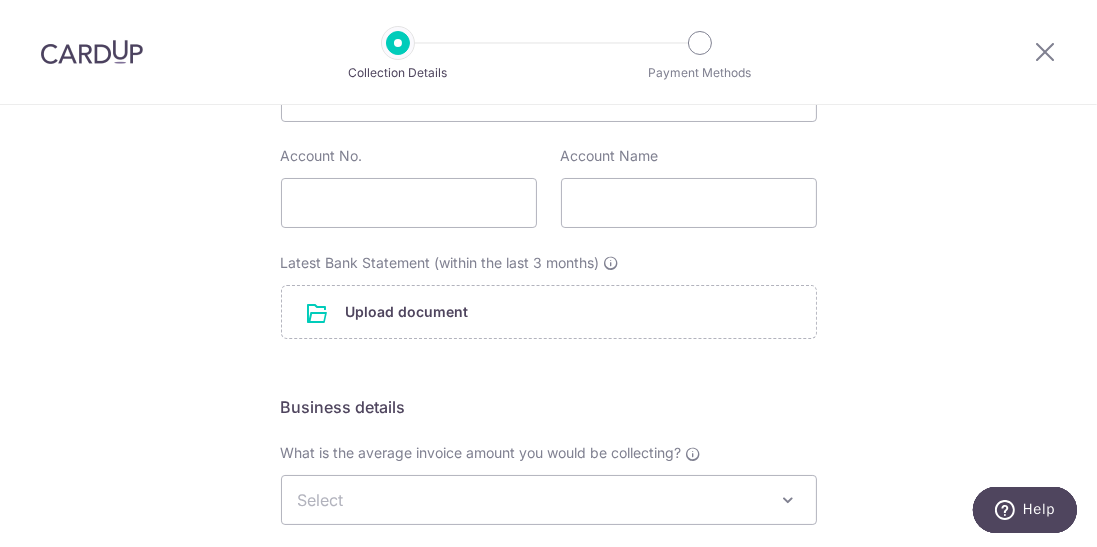 scroll, scrollTop: 321, scrollLeft: 0, axis: vertical 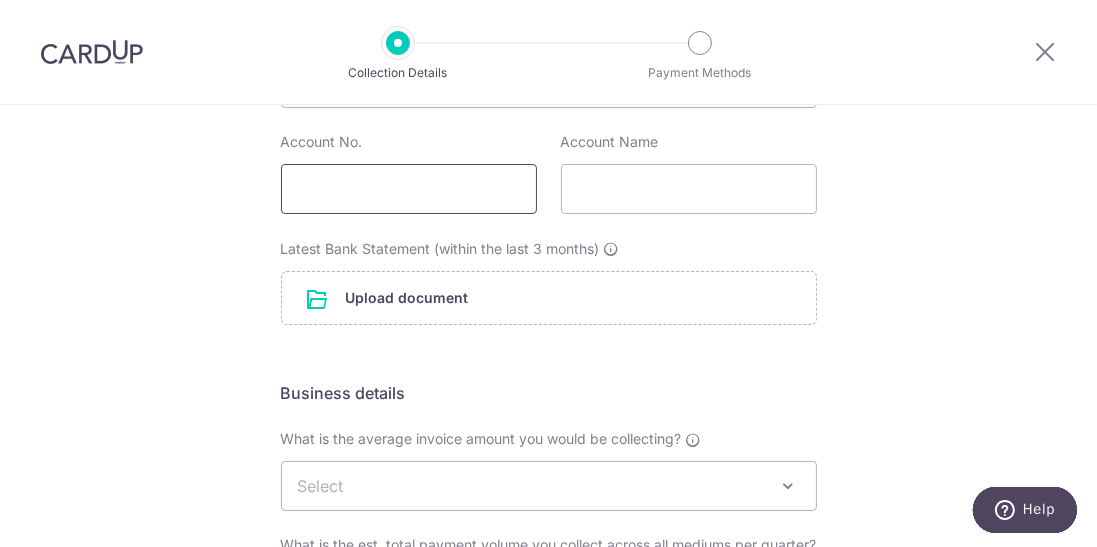 click at bounding box center (409, 189) 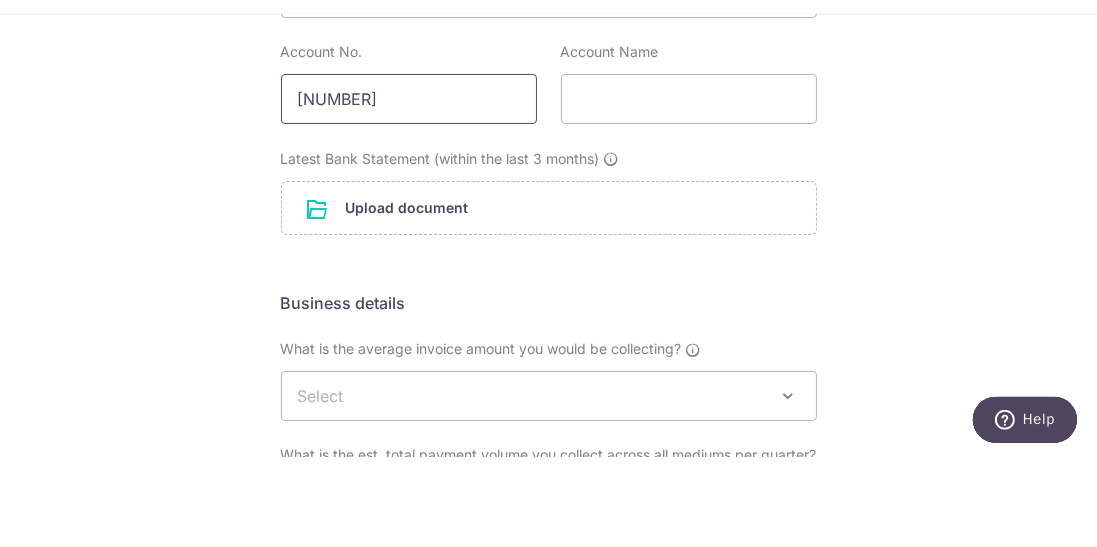 type on "109710300" 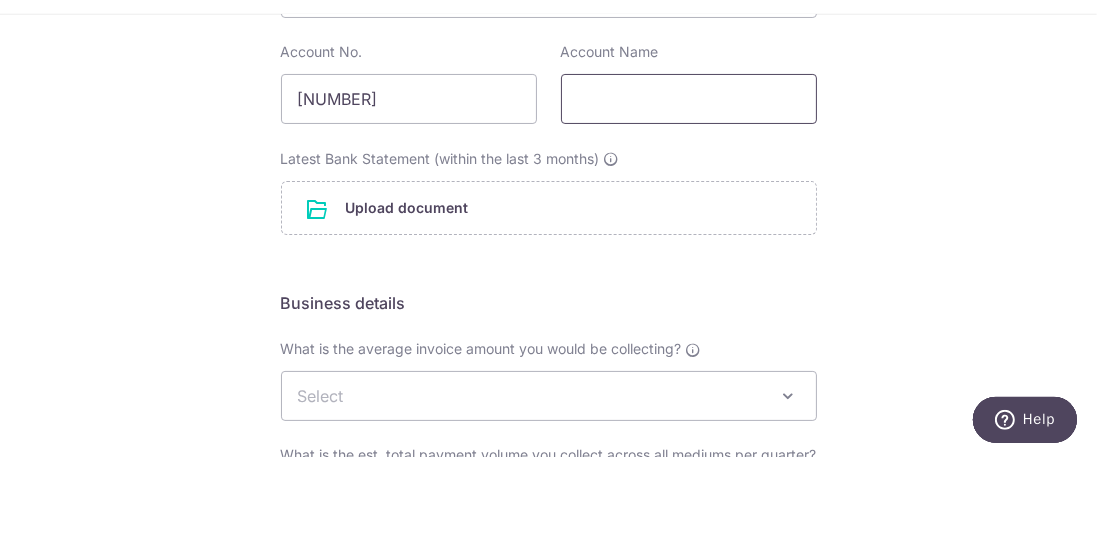 click at bounding box center (689, 189) 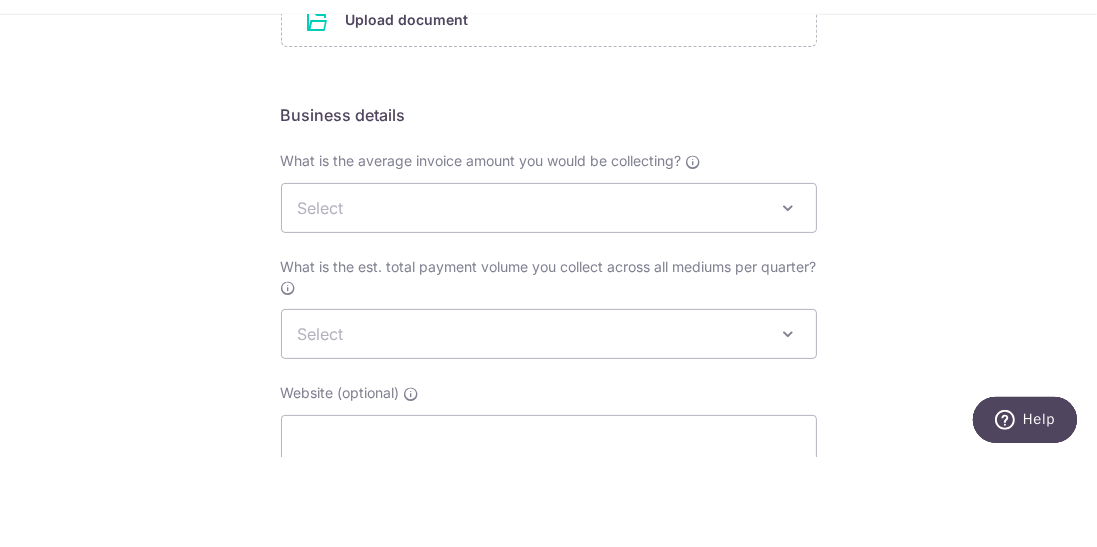 type on "Victor ker" 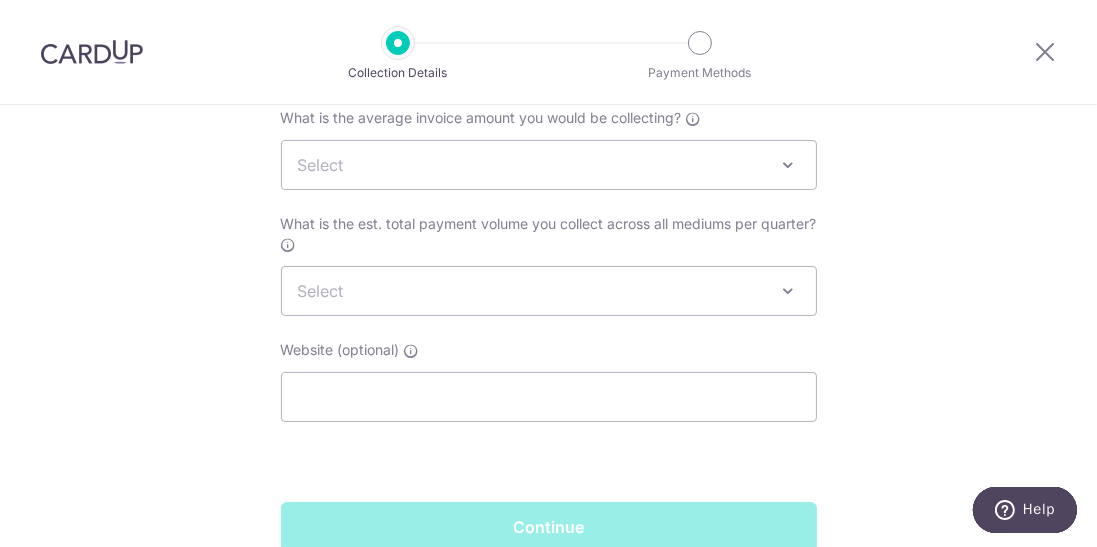 scroll, scrollTop: 640, scrollLeft: 0, axis: vertical 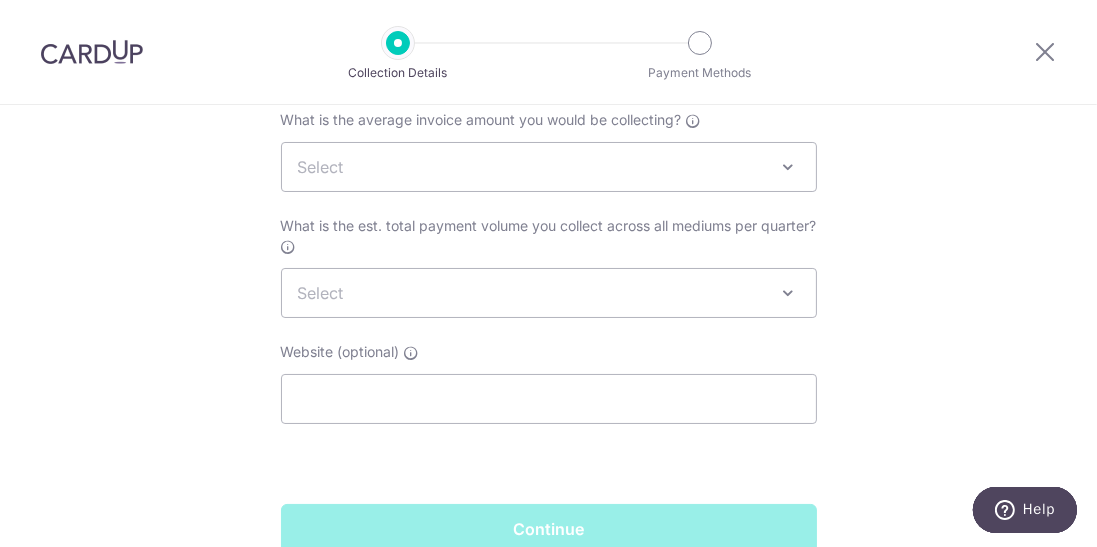 click on "Select" at bounding box center [549, 167] 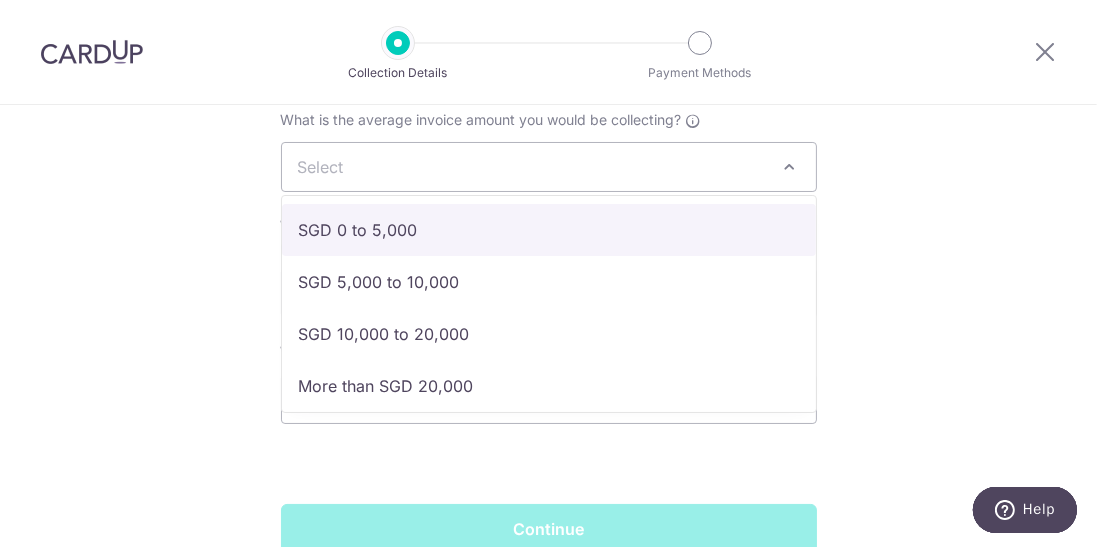 select on "SGD 0 to 5,000" 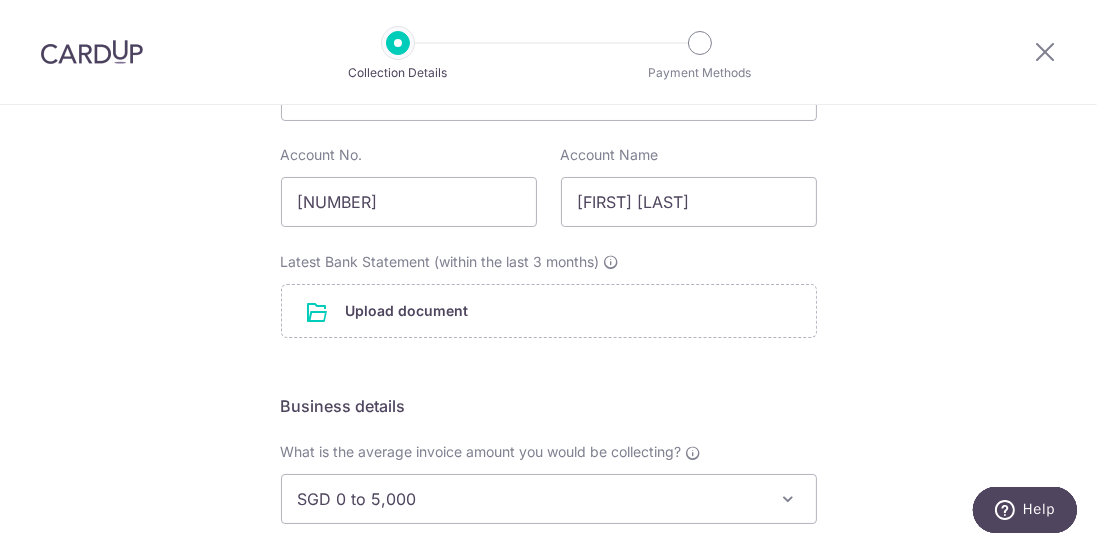 scroll, scrollTop: 0, scrollLeft: 0, axis: both 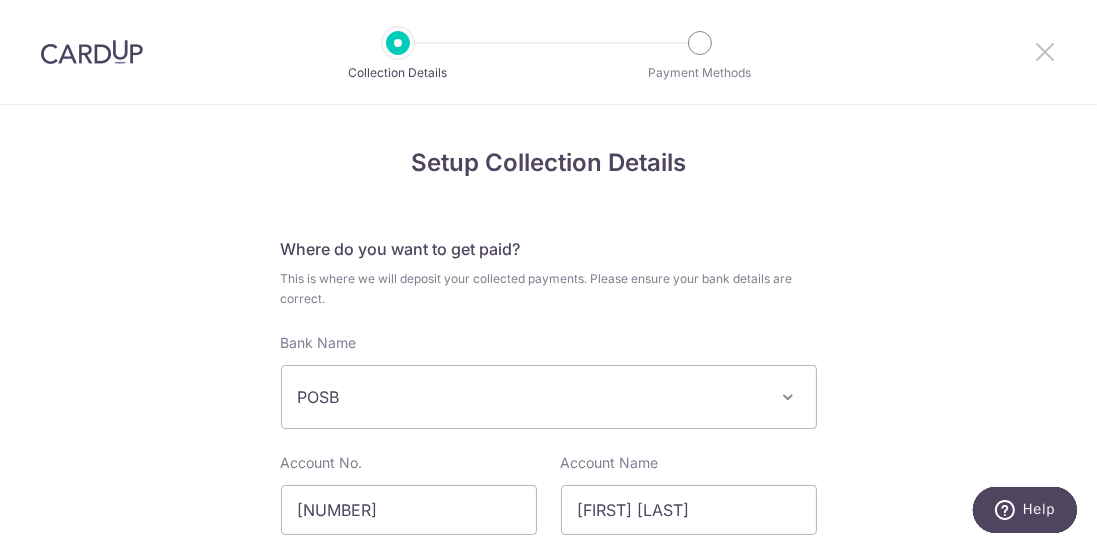 click at bounding box center [1045, 51] 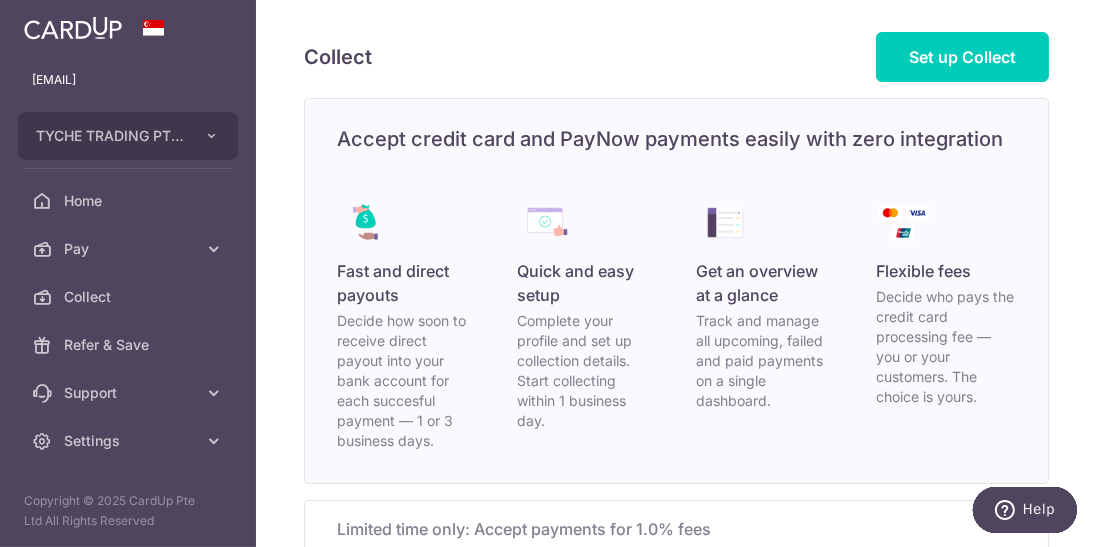 scroll, scrollTop: 0, scrollLeft: 0, axis: both 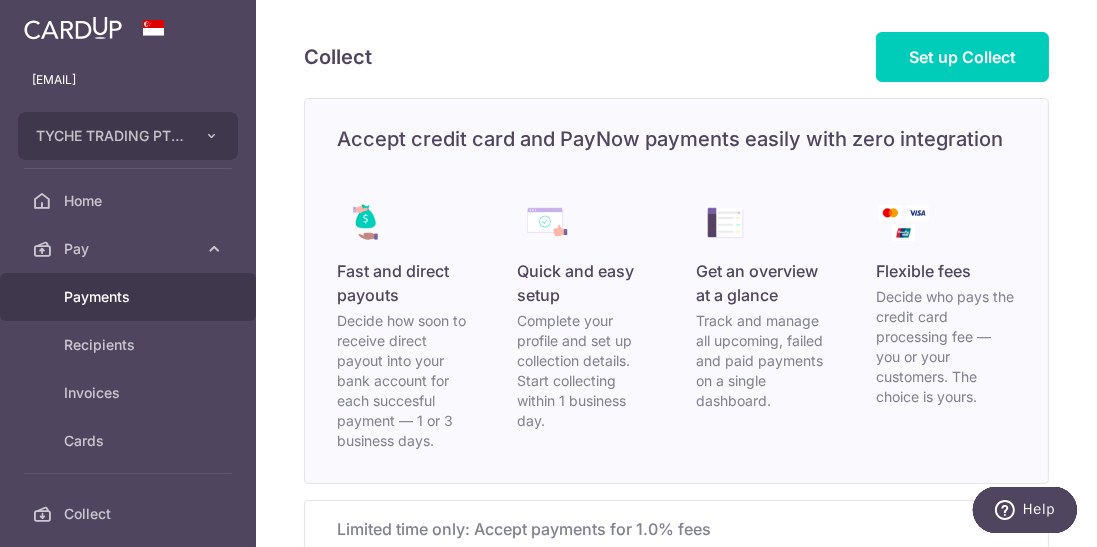 click on "Payments" at bounding box center [130, 297] 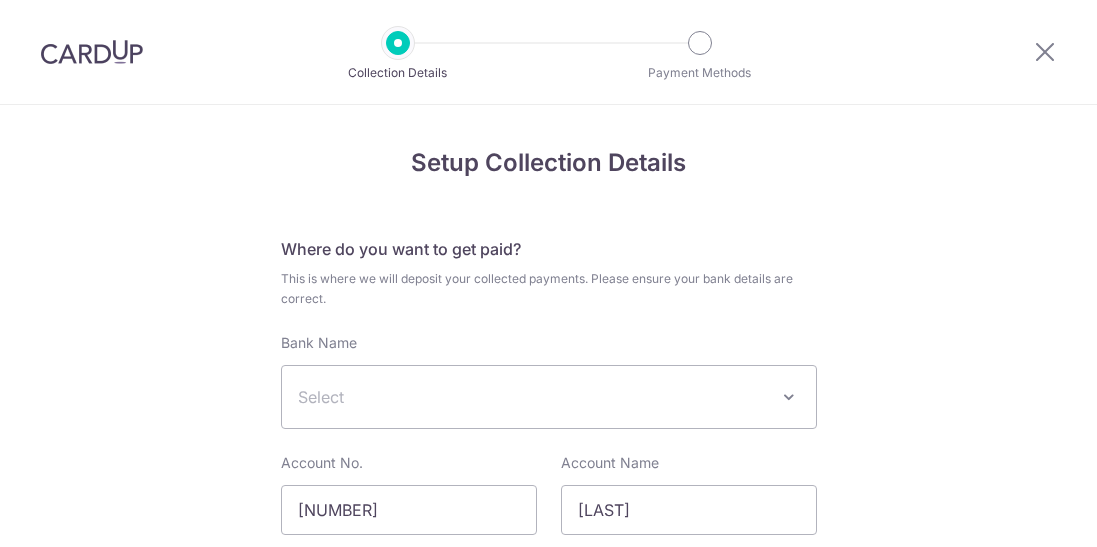 select on "19" 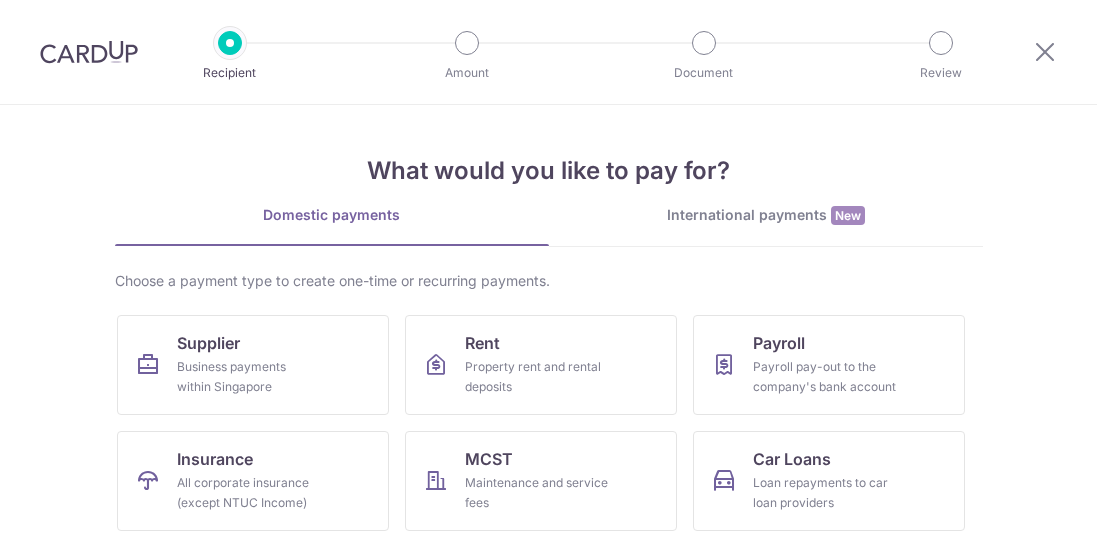 scroll, scrollTop: 0, scrollLeft: 0, axis: both 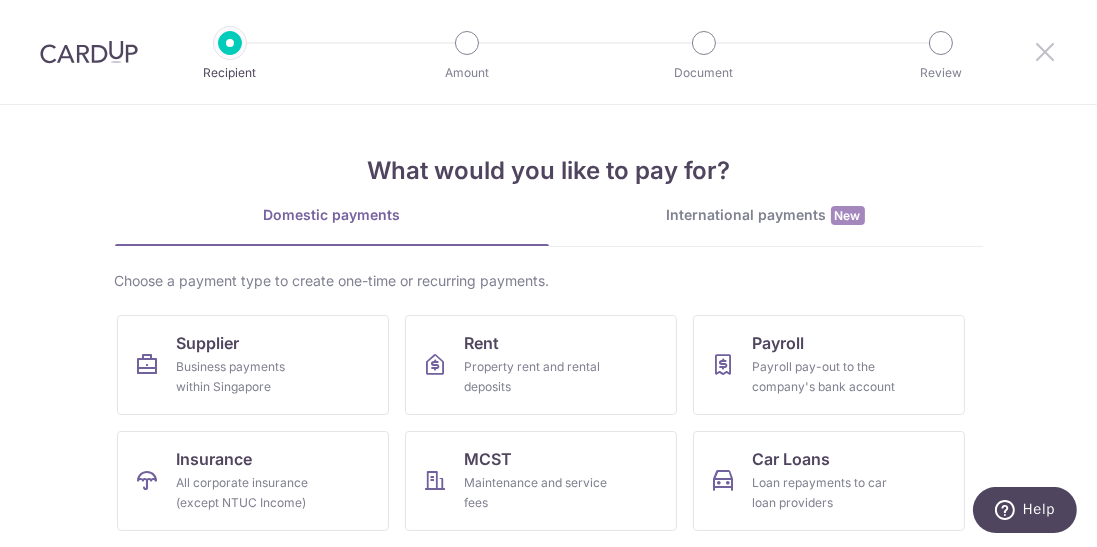 click at bounding box center (1045, 51) 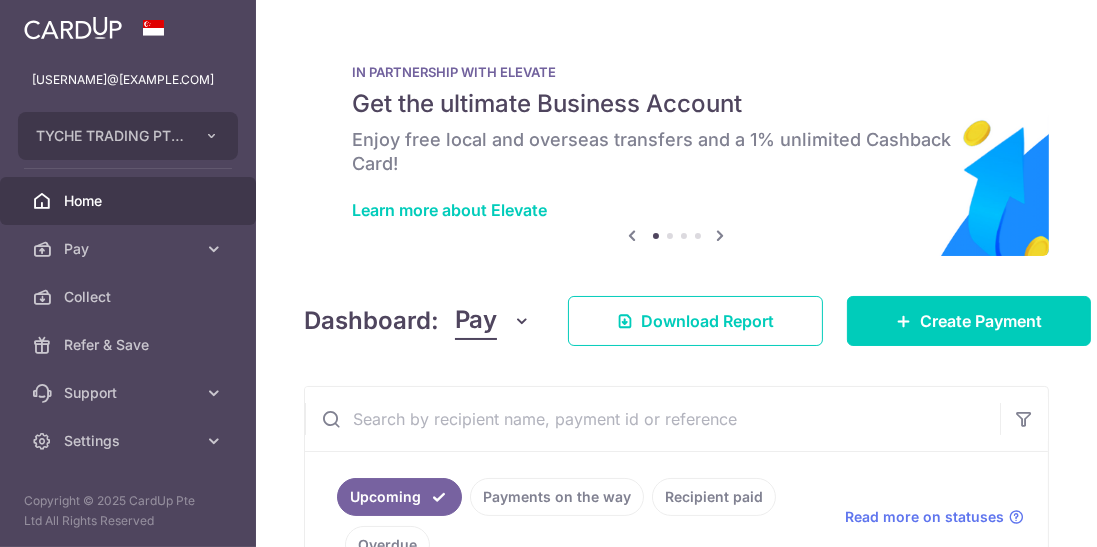 scroll, scrollTop: 0, scrollLeft: 0, axis: both 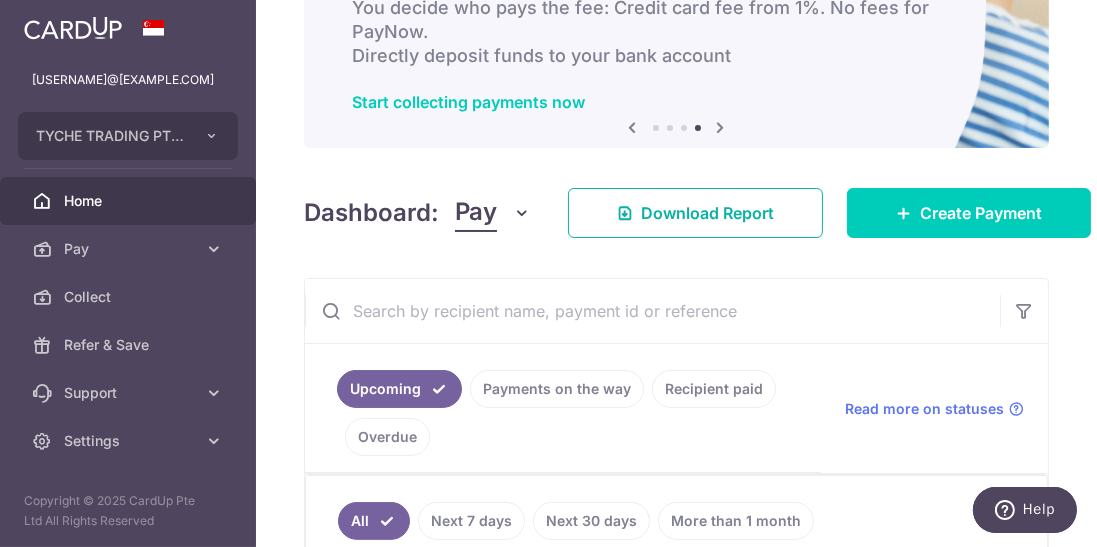 click on "Download Report" at bounding box center [695, 213] 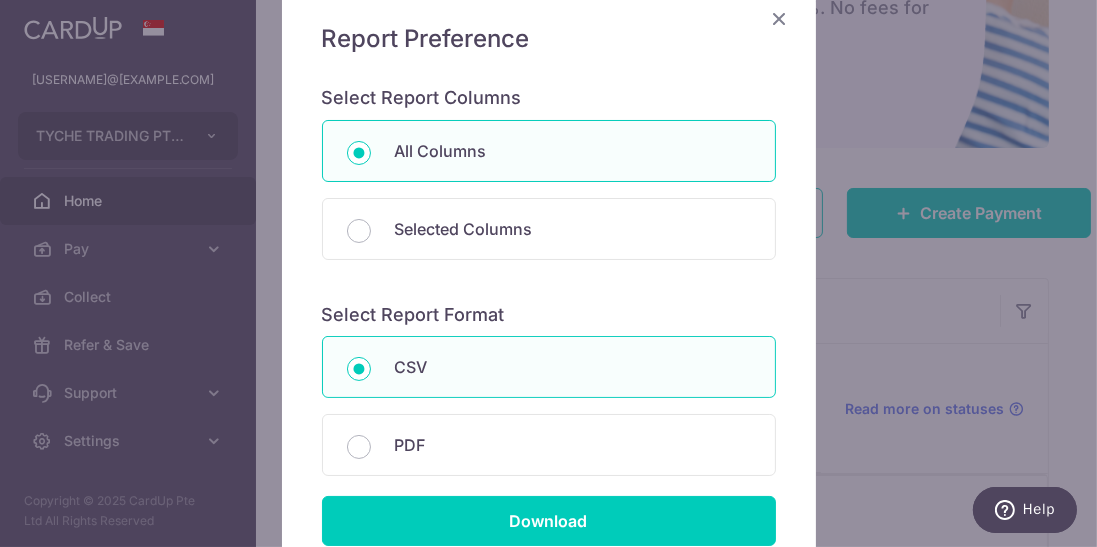 scroll, scrollTop: 160, scrollLeft: 0, axis: vertical 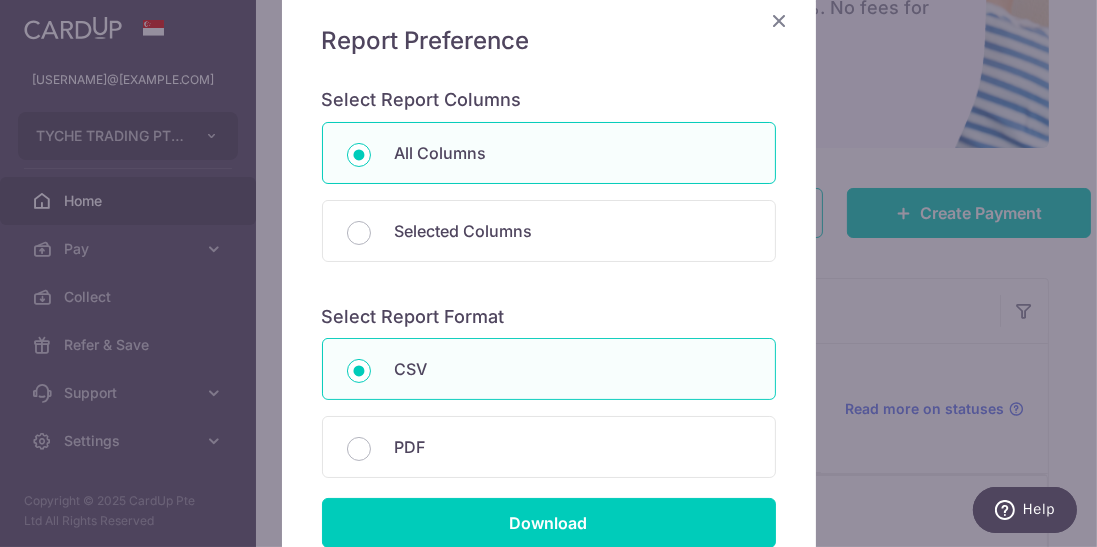 click on "PDF" at bounding box center [573, 447] 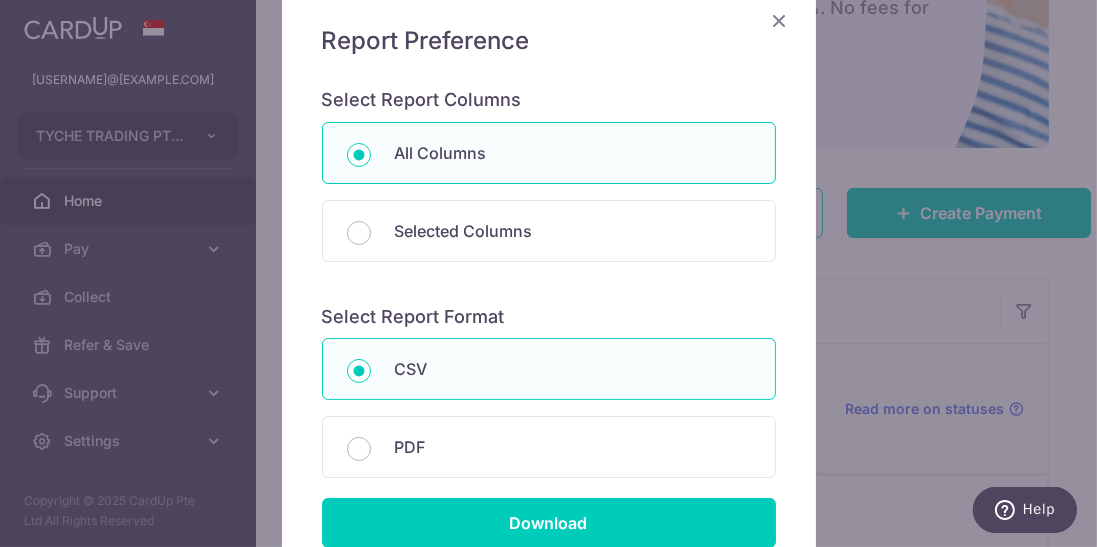 radio on "false" 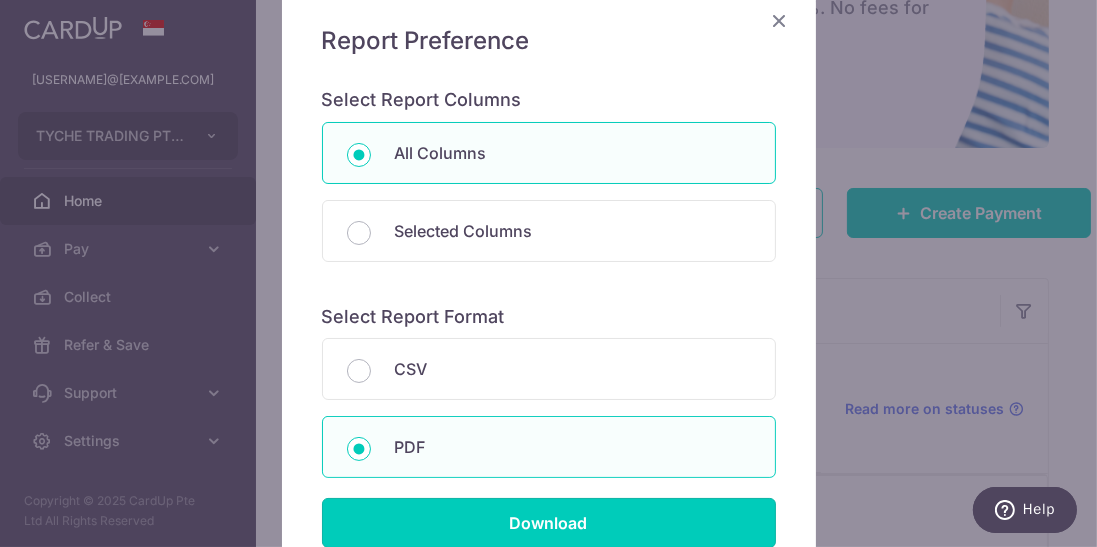 click on "Download" at bounding box center [549, 523] 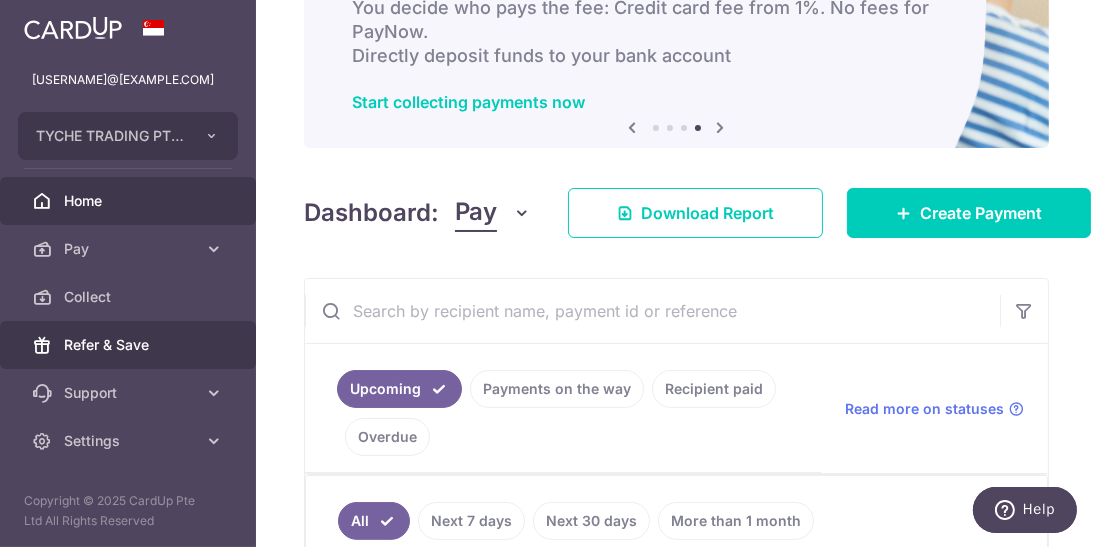 click on "Refer & Save" at bounding box center [130, 345] 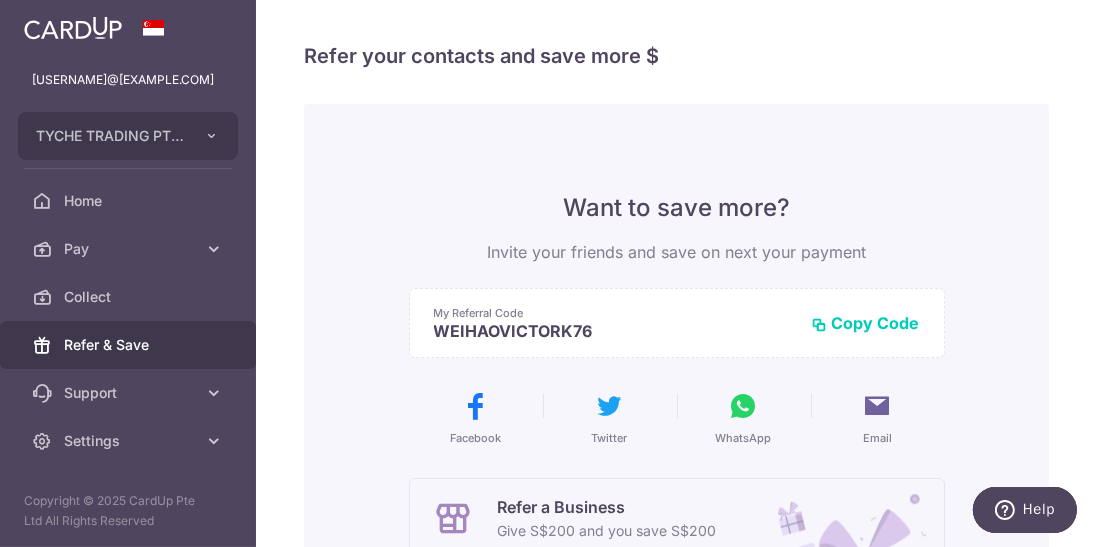 scroll, scrollTop: 0, scrollLeft: 0, axis: both 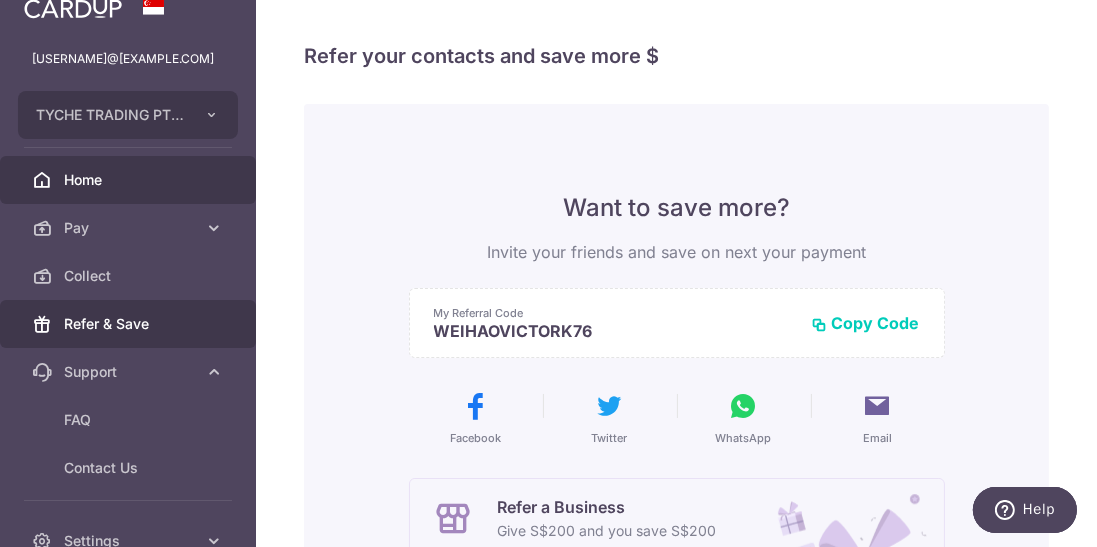 click on "Home" at bounding box center [130, 180] 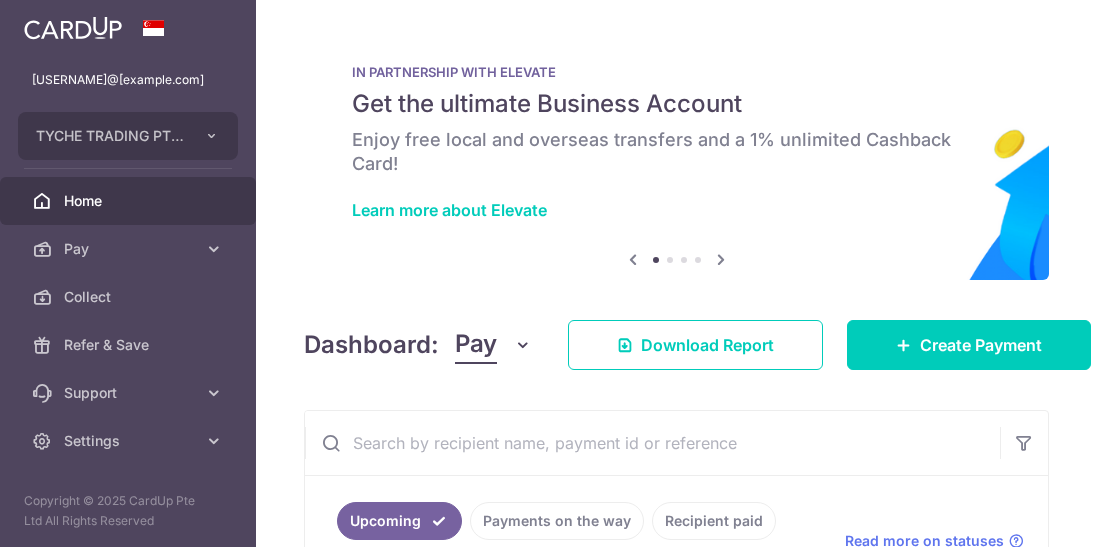 scroll, scrollTop: 0, scrollLeft: 0, axis: both 